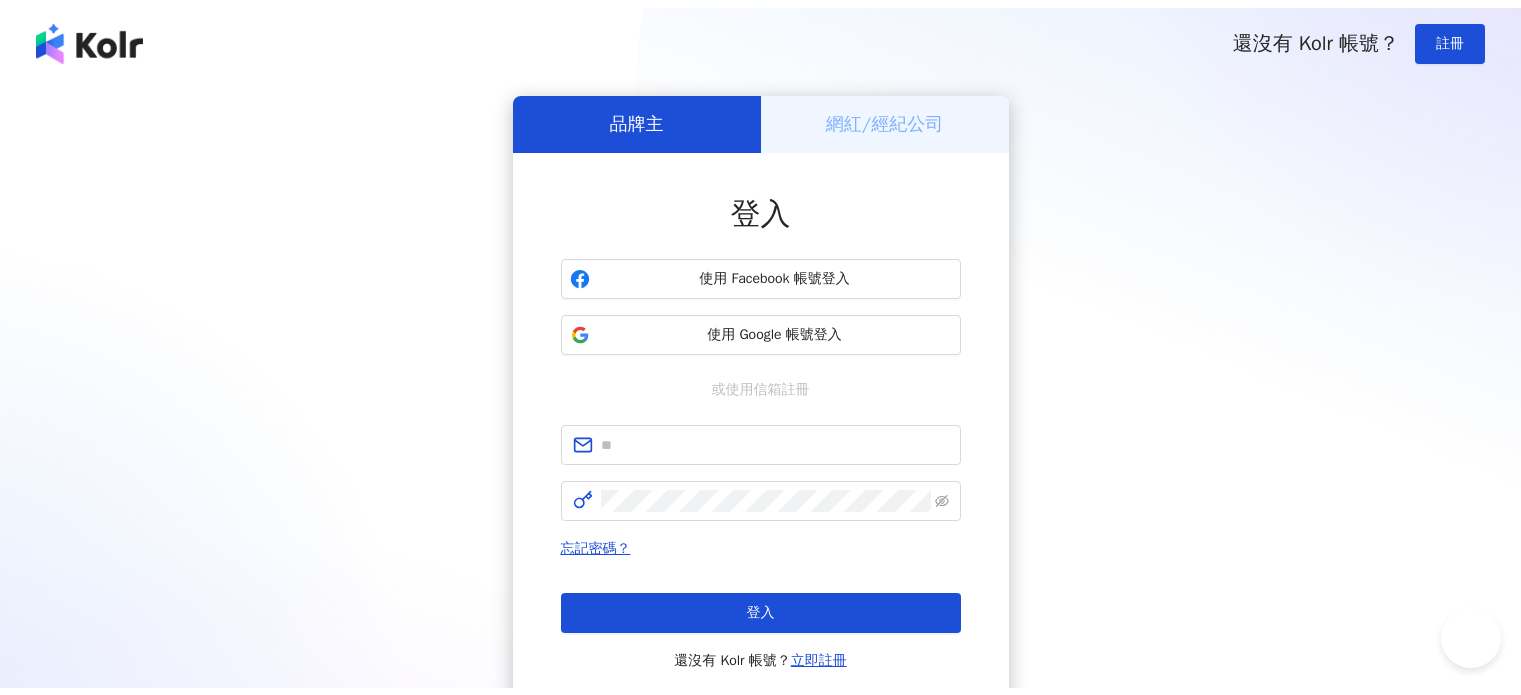 scroll, scrollTop: 0, scrollLeft: 0, axis: both 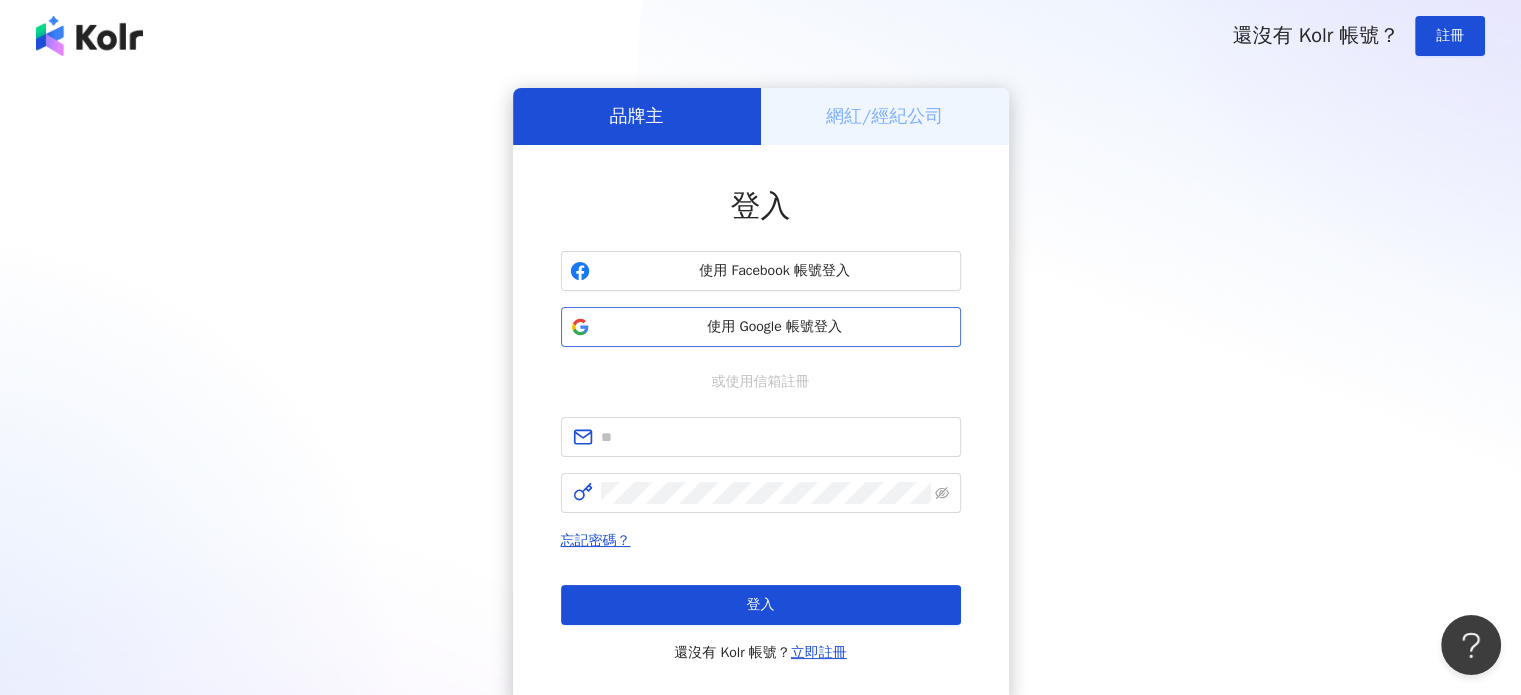 click on "使用 Google 帳號登入" at bounding box center (775, 327) 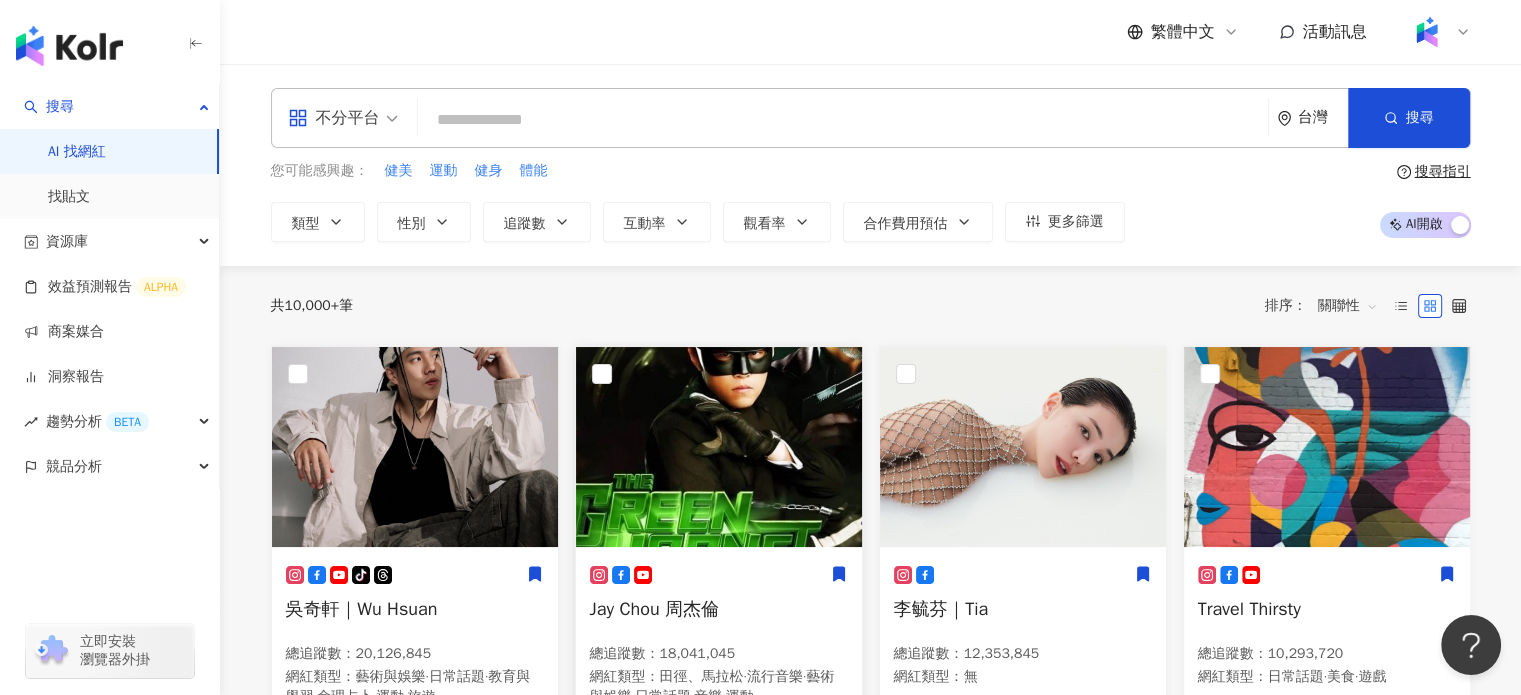 drag, startPoint x: 120, startPoint y: 376, endPoint x: 752, endPoint y: 372, distance: 632.01263 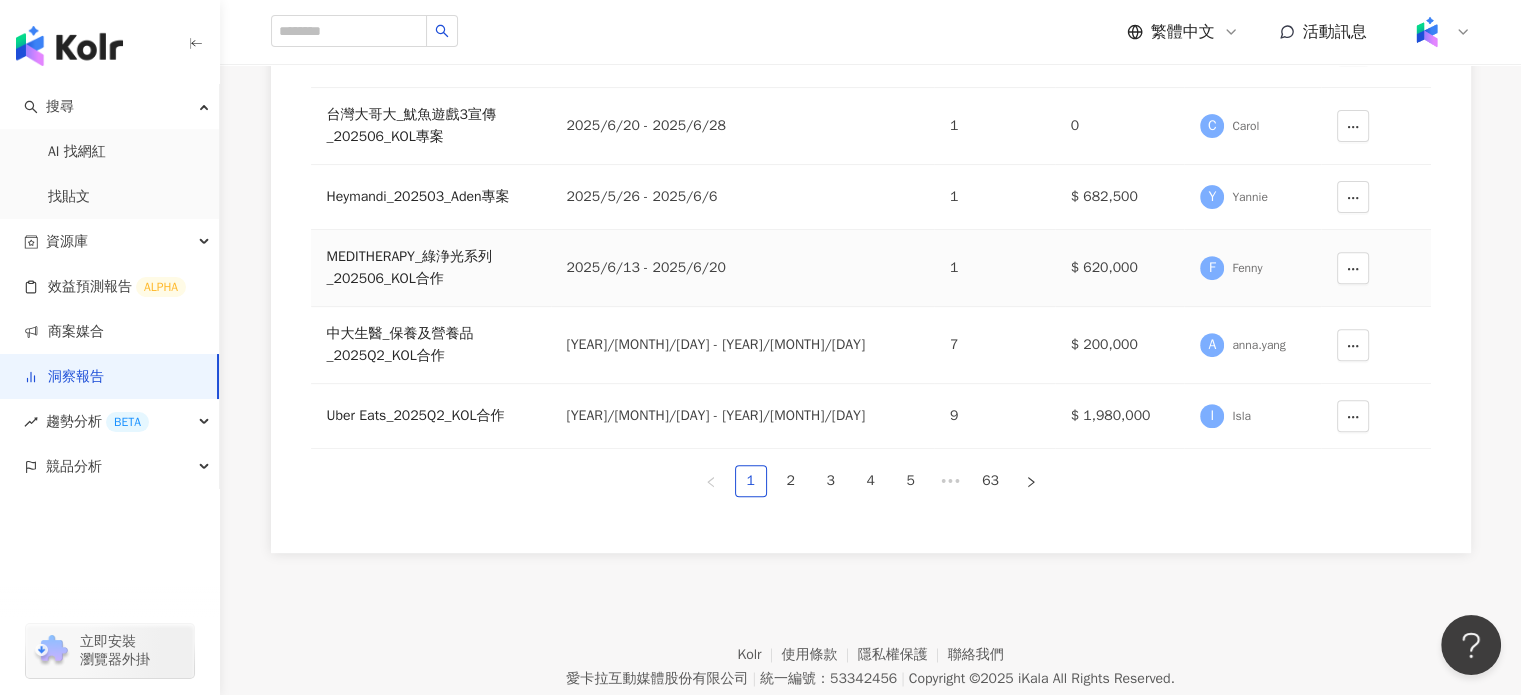scroll, scrollTop: 781, scrollLeft: 0, axis: vertical 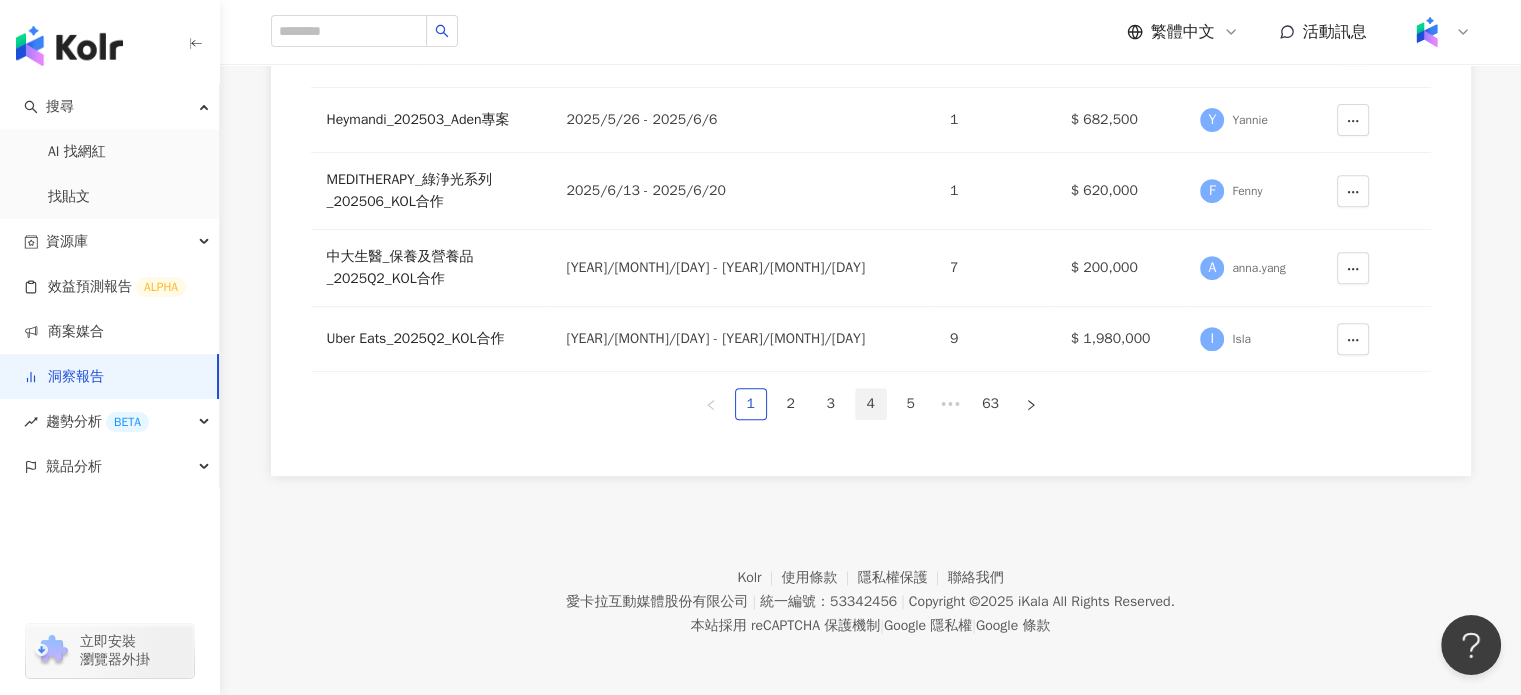click on "4" at bounding box center (871, 404) 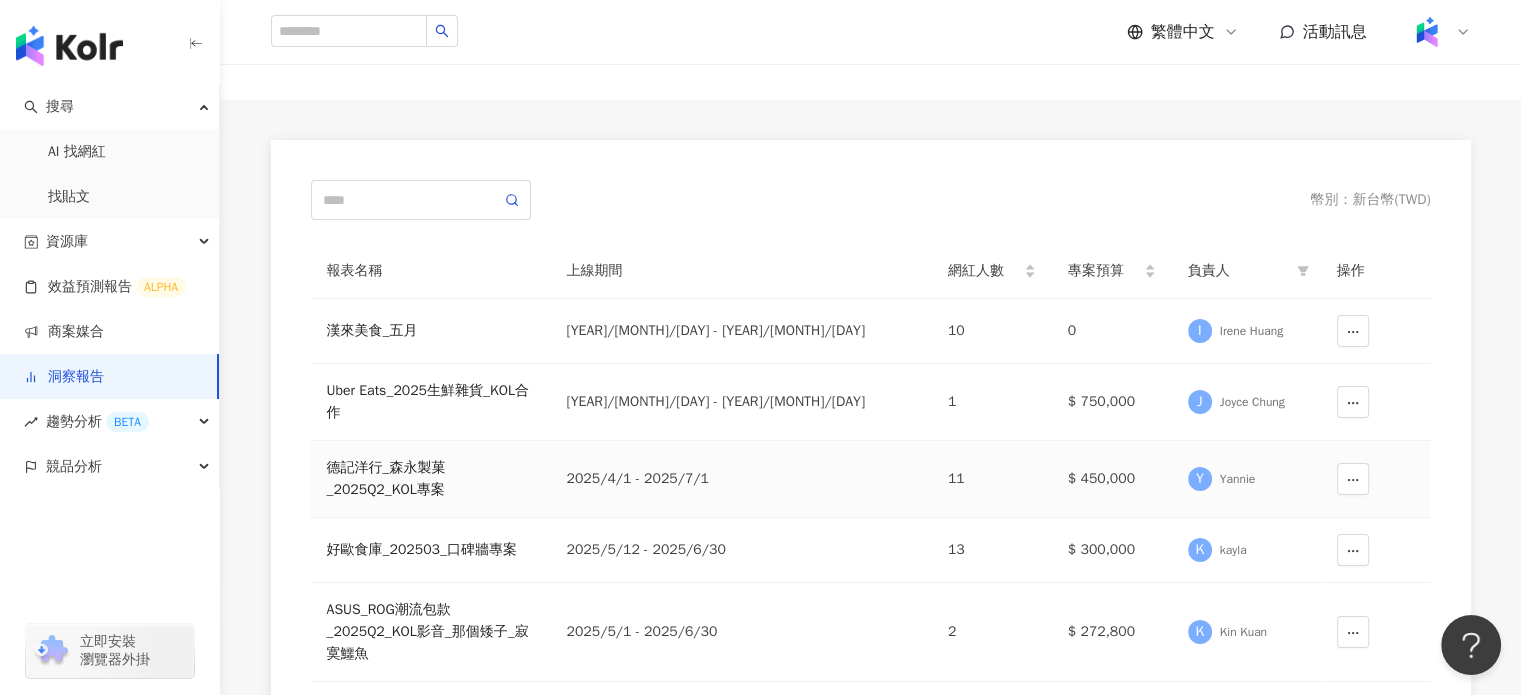 scroll, scrollTop: 81, scrollLeft: 0, axis: vertical 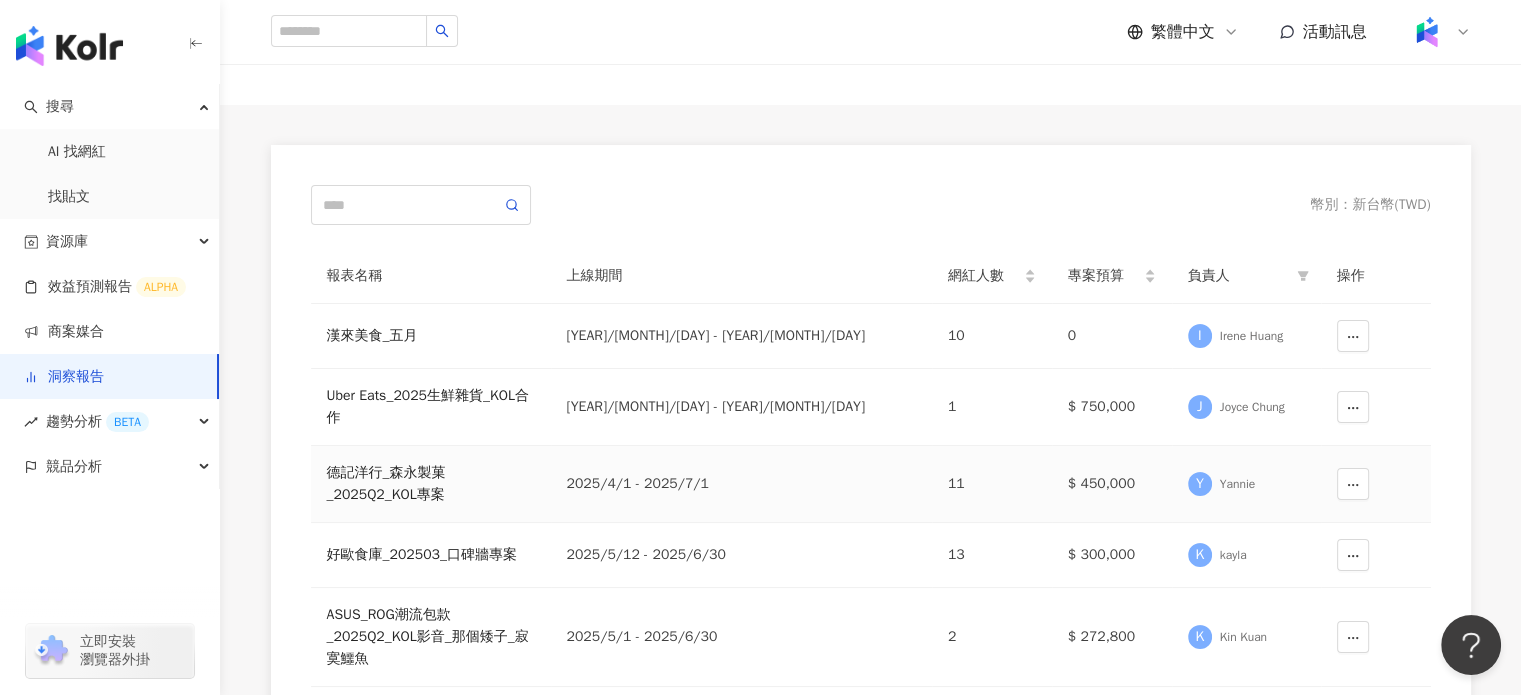click on "德記洋行_森永製菓_2025Q2_KOL專案" at bounding box center (431, 484) 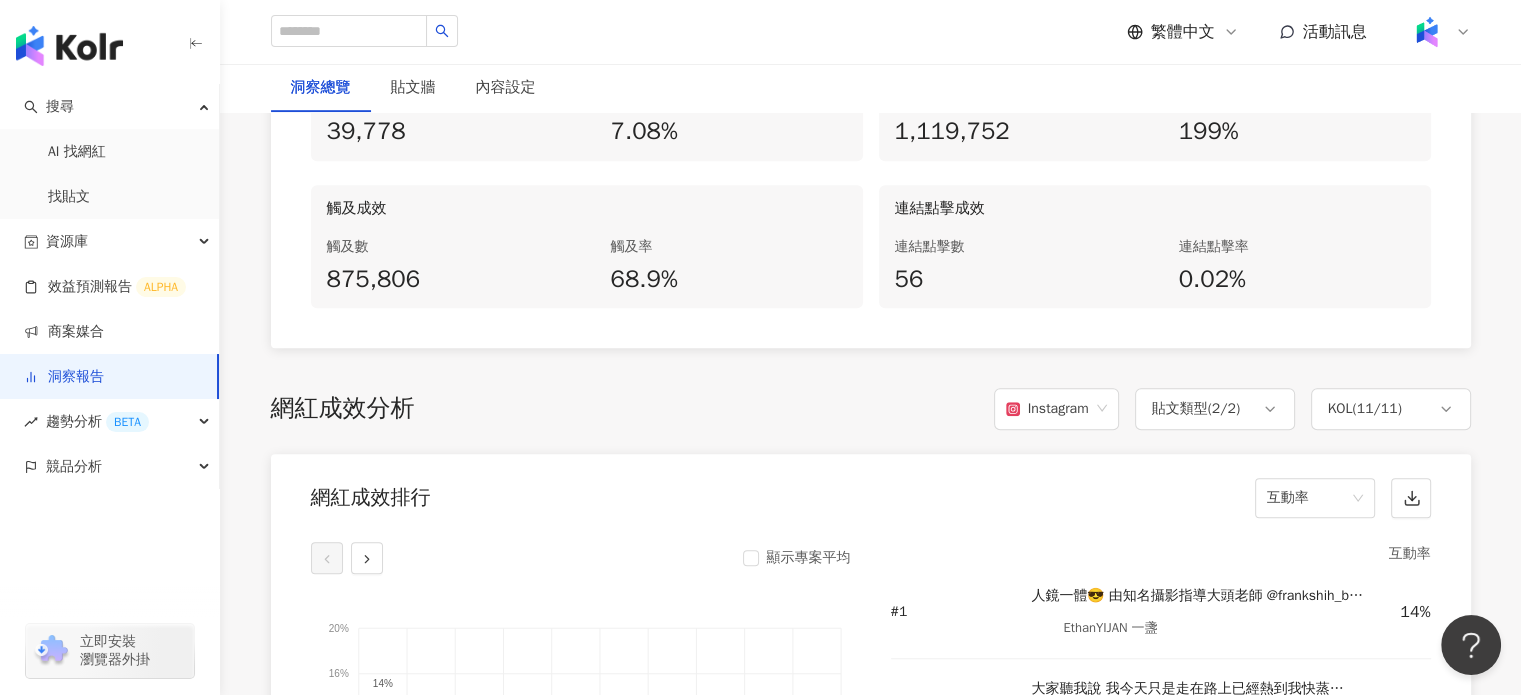 scroll, scrollTop: 1263, scrollLeft: 0, axis: vertical 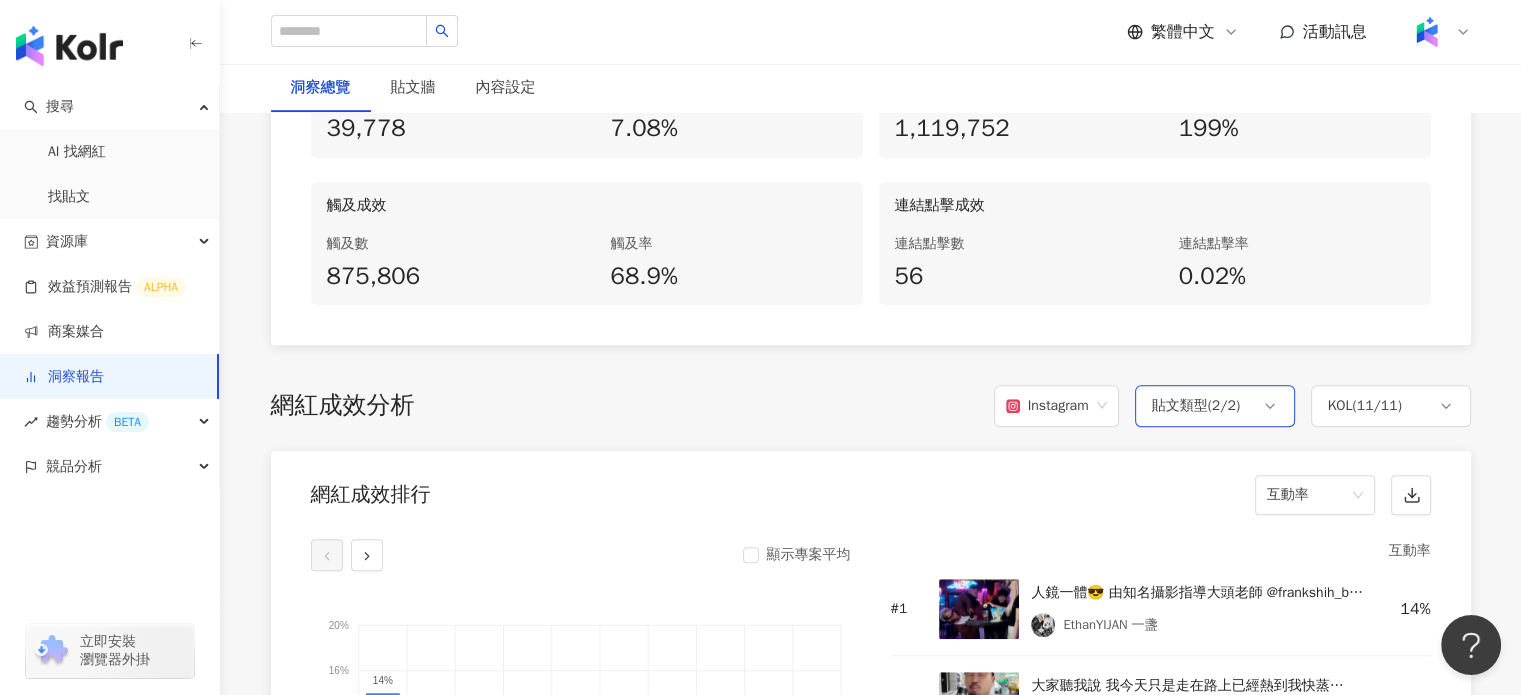 click on "貼文類型  ( 2 / 2 )" at bounding box center (1196, 406) 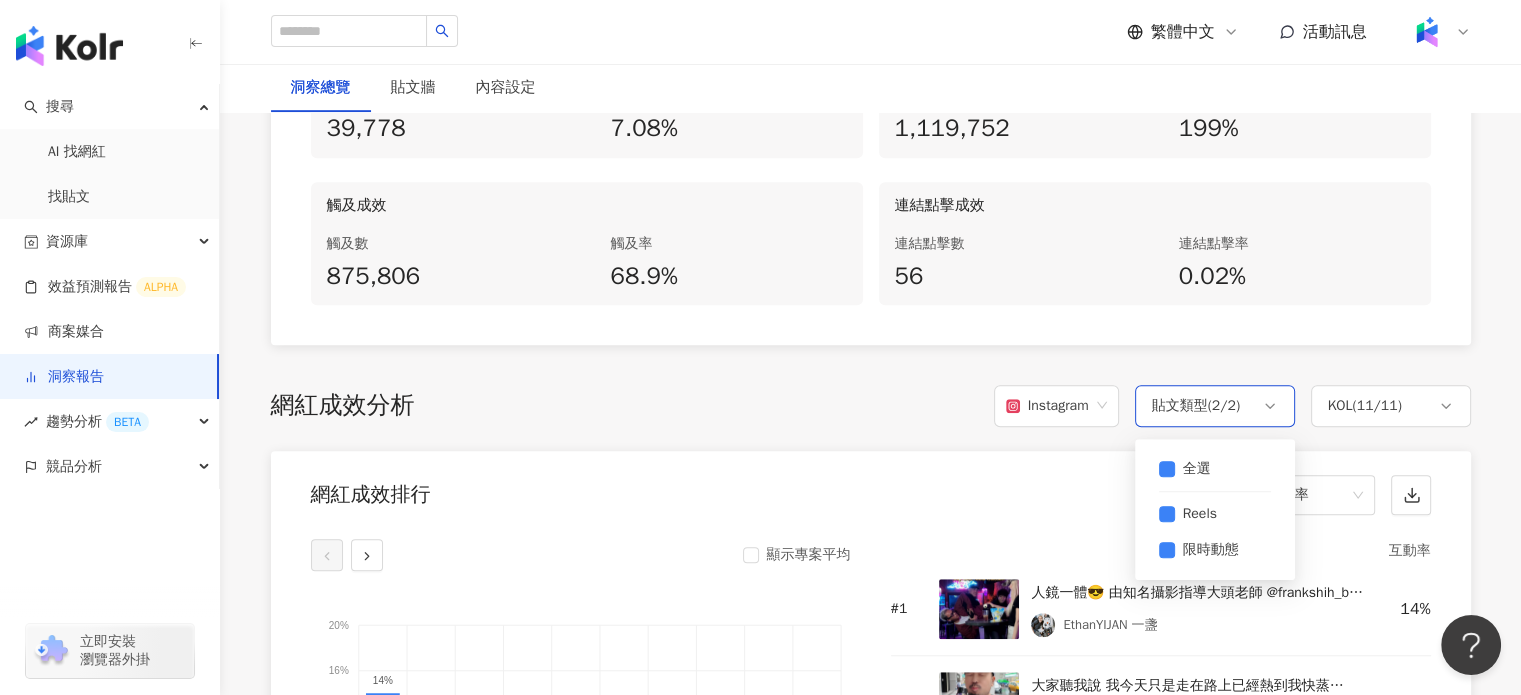 scroll, scrollTop: 1434, scrollLeft: 0, axis: vertical 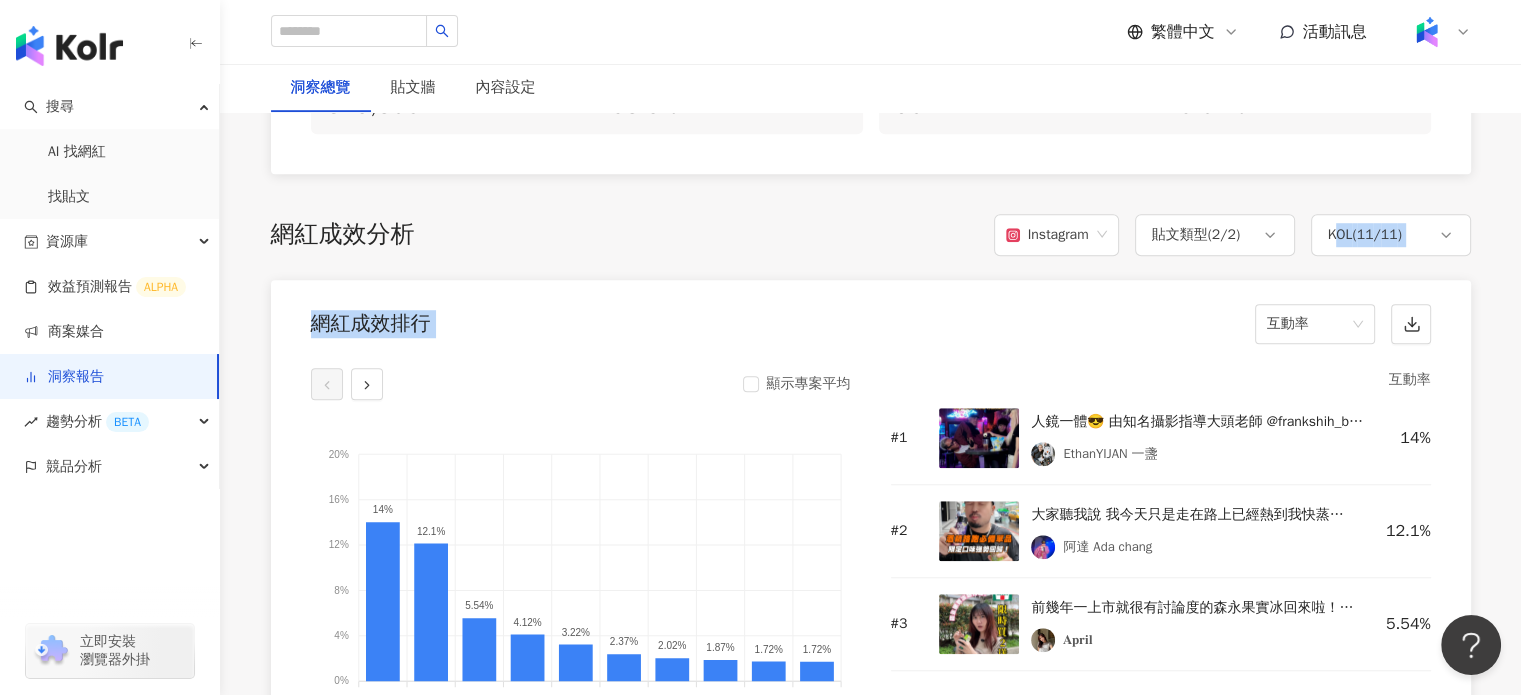 drag, startPoint x: 1076, startPoint y: 319, endPoint x: 1386, endPoint y: 264, distance: 314.84122 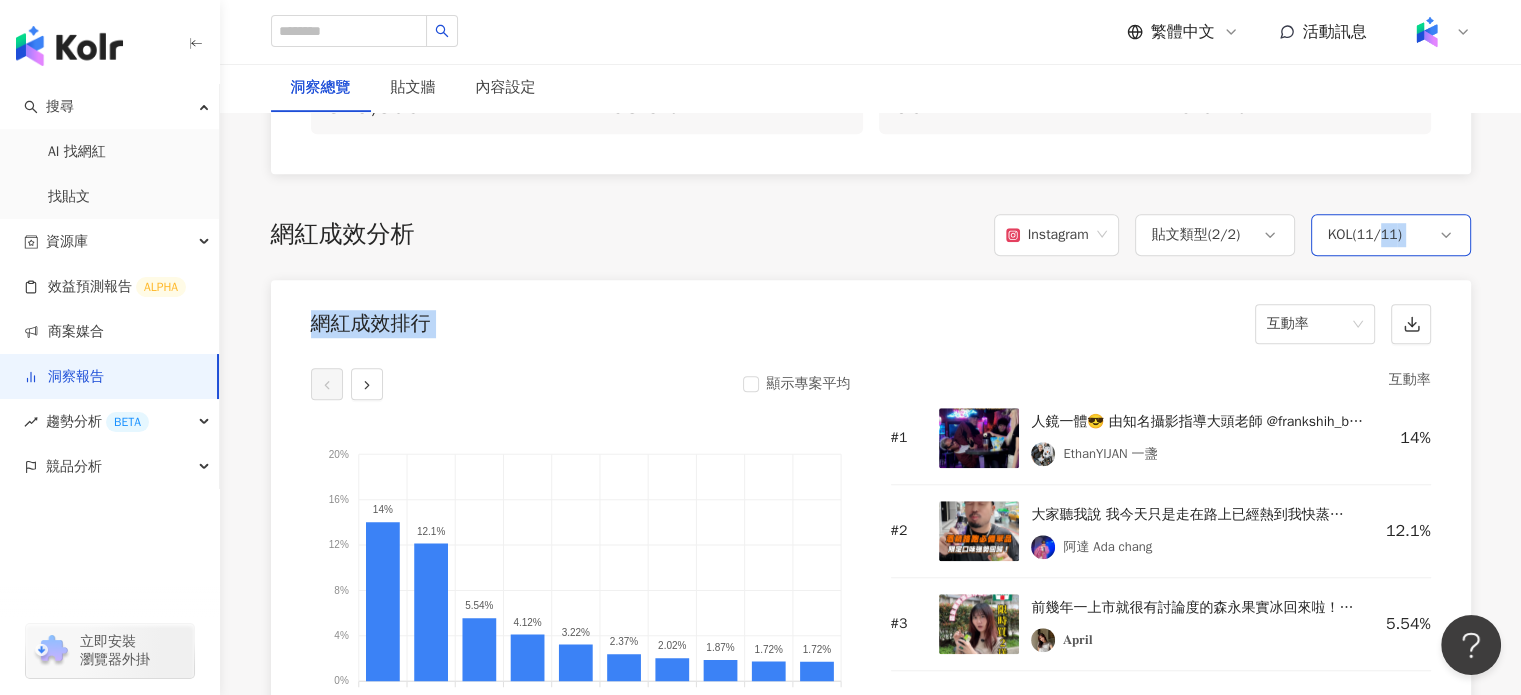 click 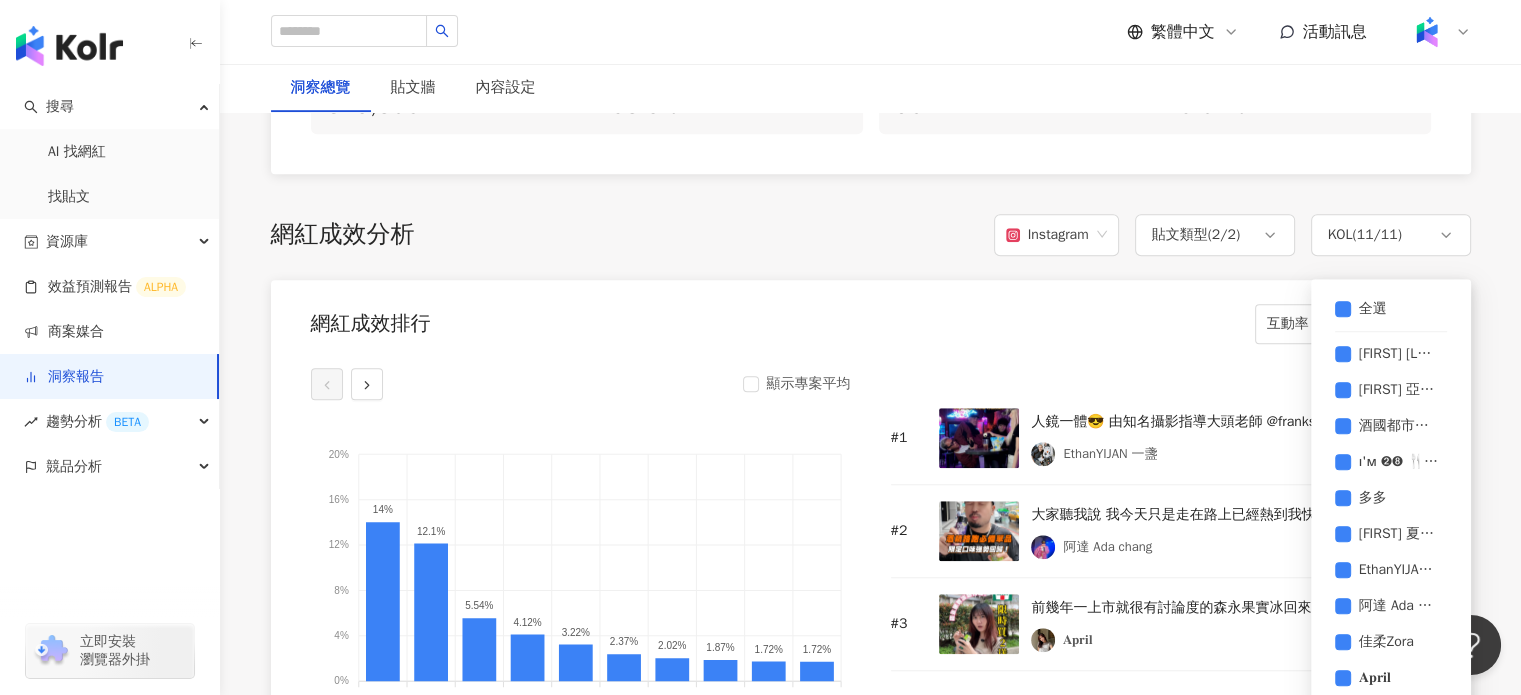 scroll, scrollTop: 1487, scrollLeft: 0, axis: vertical 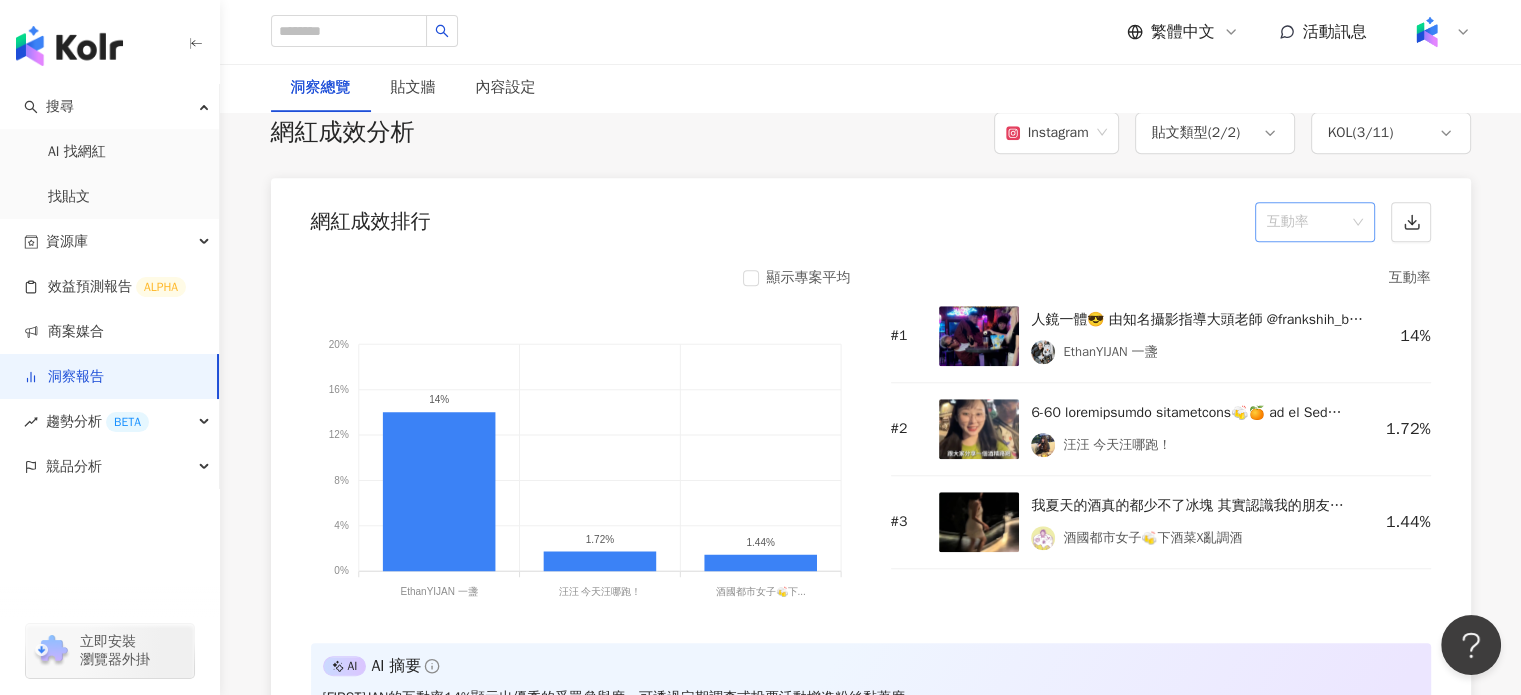click on "互動率" at bounding box center (1315, 222) 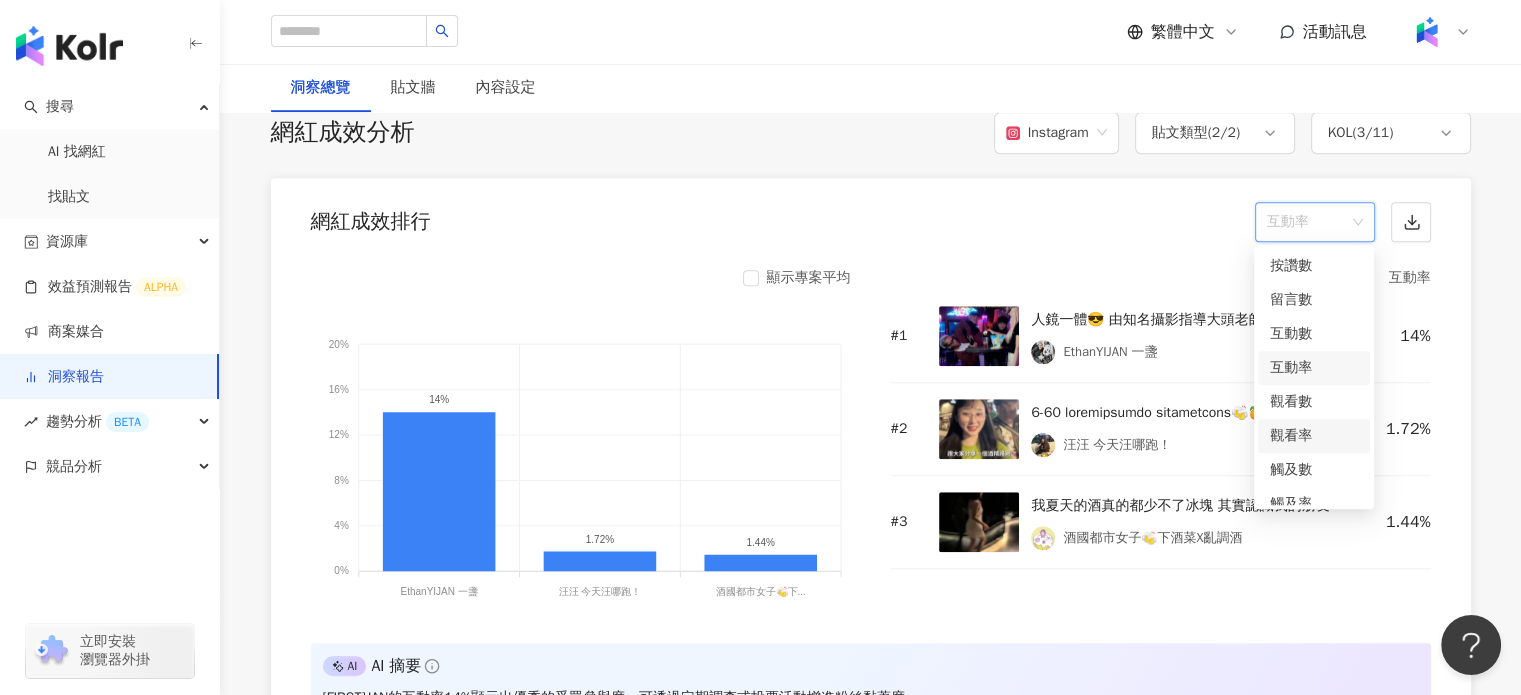 click on "觀看率" at bounding box center [1314, 436] 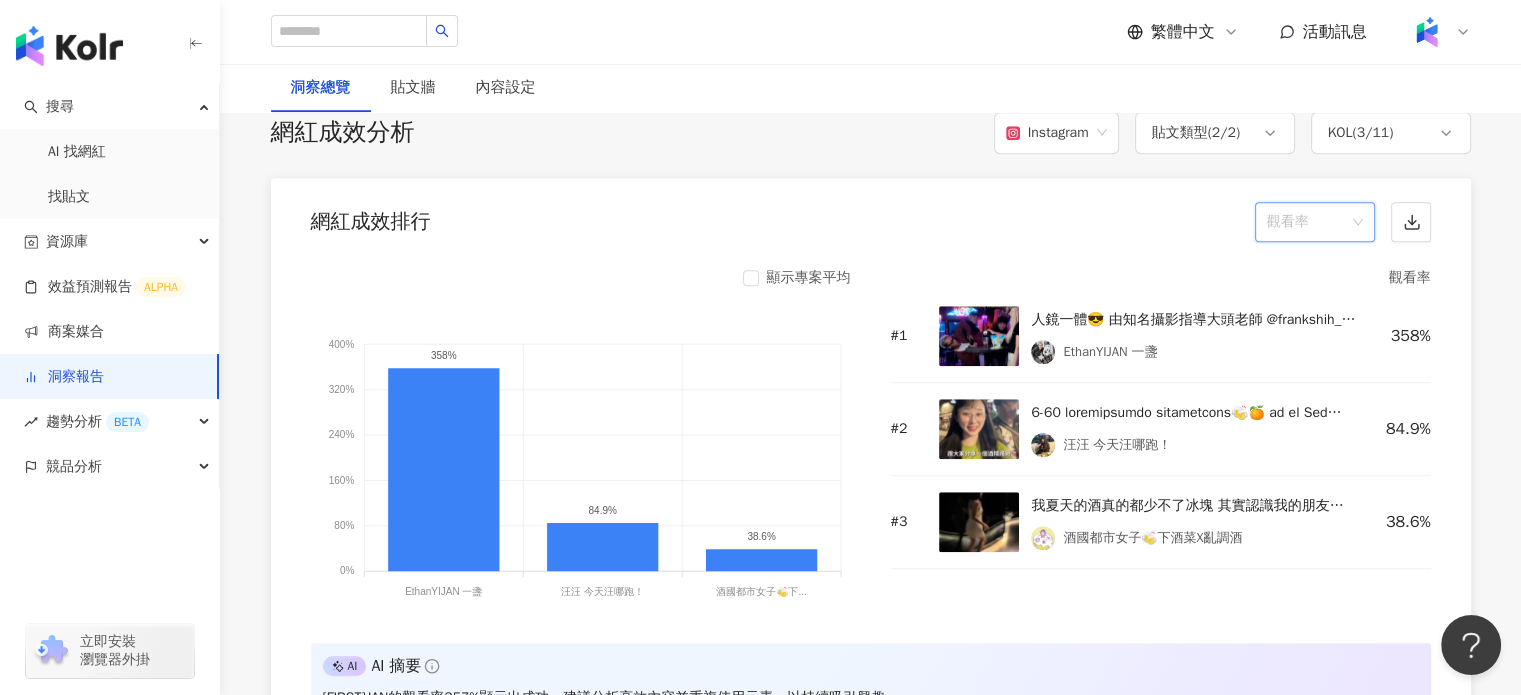 click on "觀看率" at bounding box center [1315, 222] 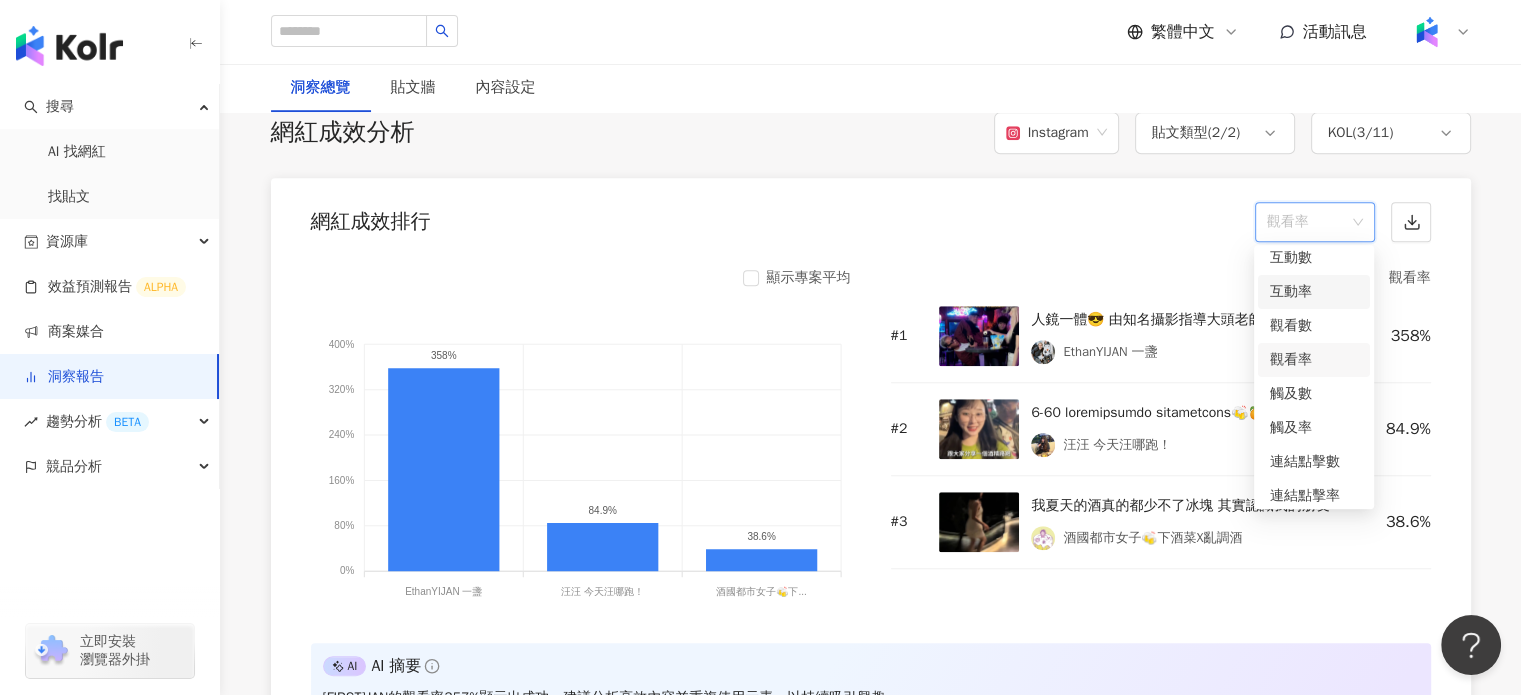 scroll, scrollTop: 80, scrollLeft: 0, axis: vertical 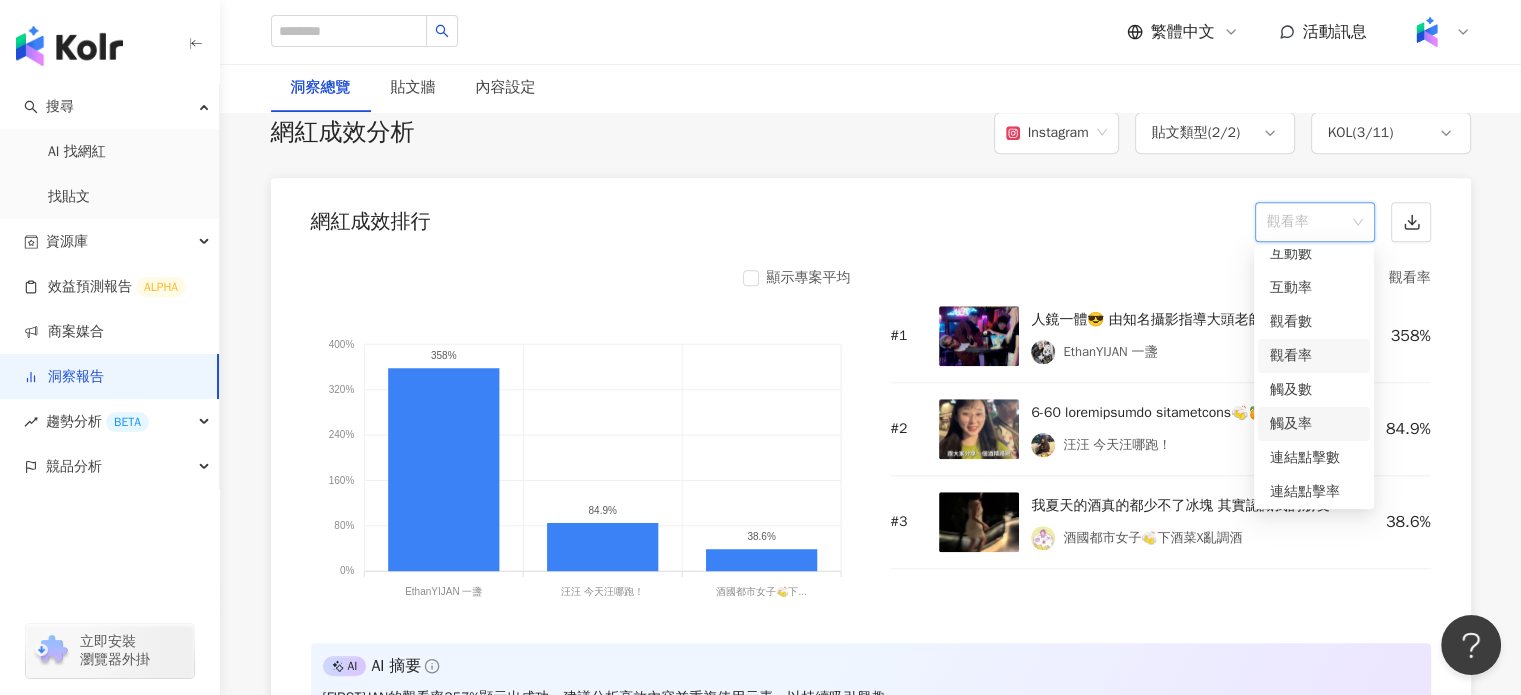click on "觸及率" at bounding box center [1314, 424] 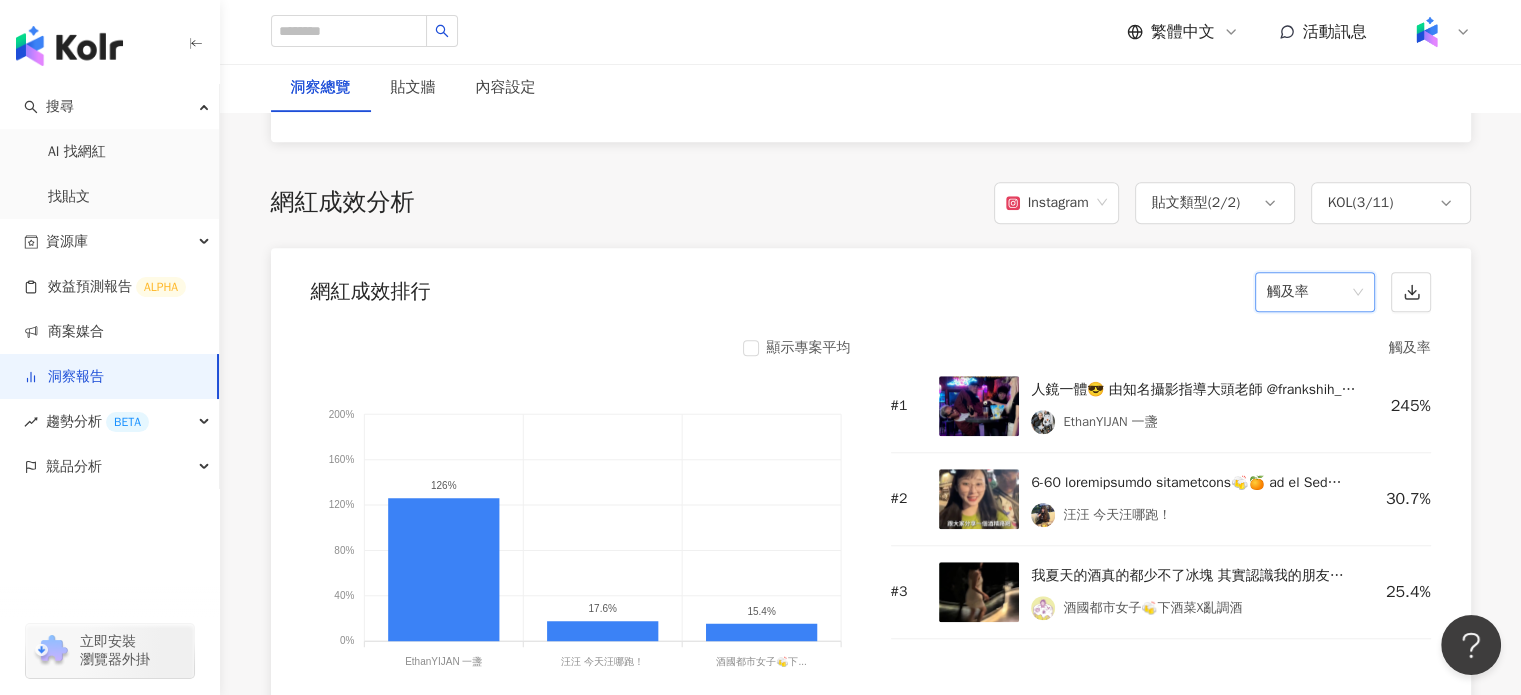 scroll, scrollTop: 1467, scrollLeft: 0, axis: vertical 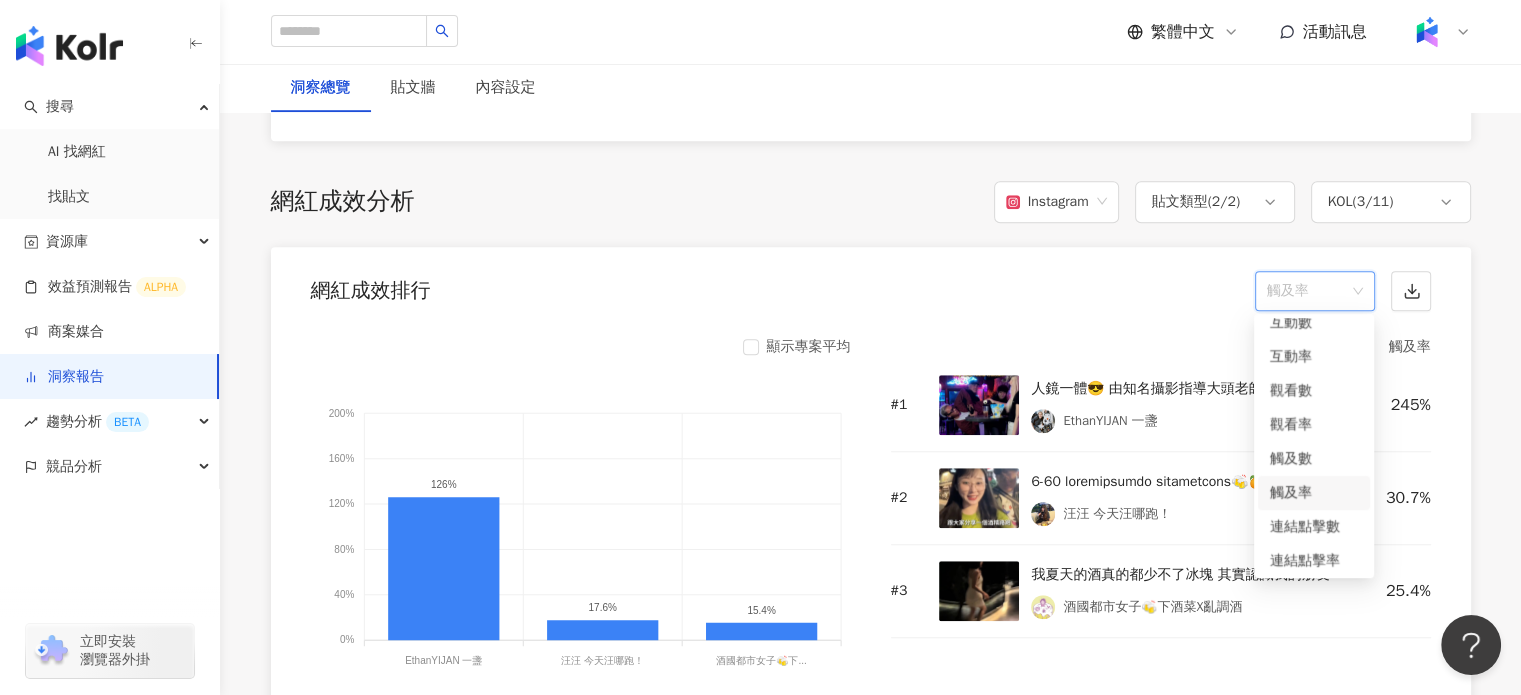 click on "觸及率" at bounding box center [1315, 291] 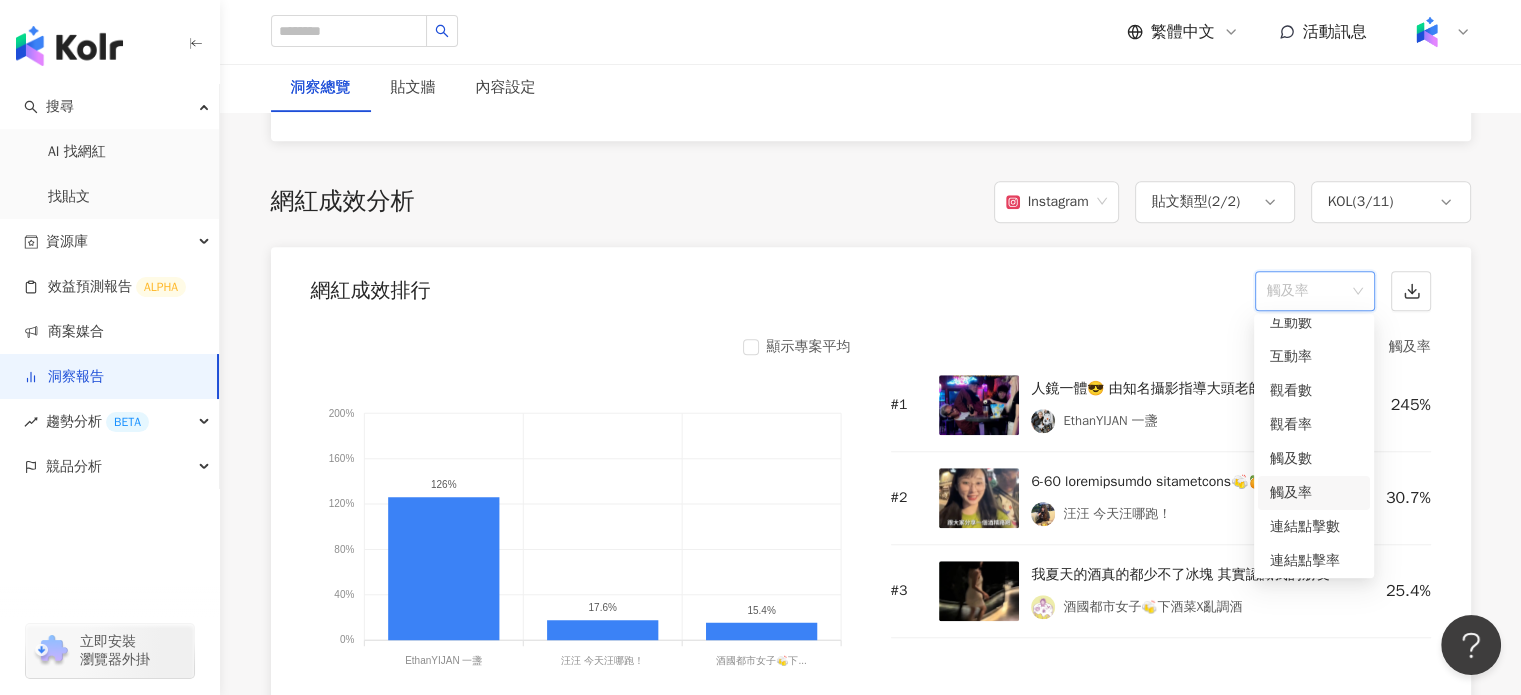 scroll, scrollTop: 1443, scrollLeft: 0, axis: vertical 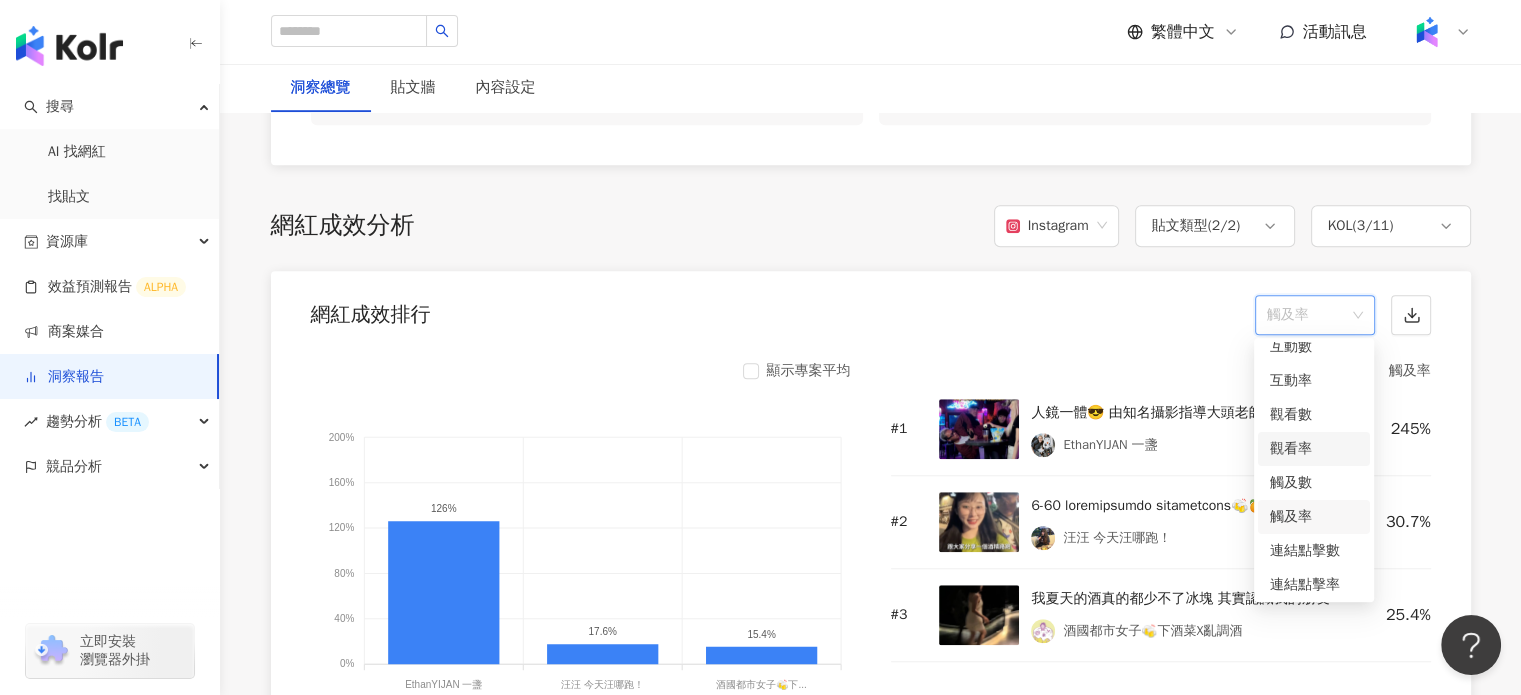 click on "觀看率" at bounding box center [1314, 449] 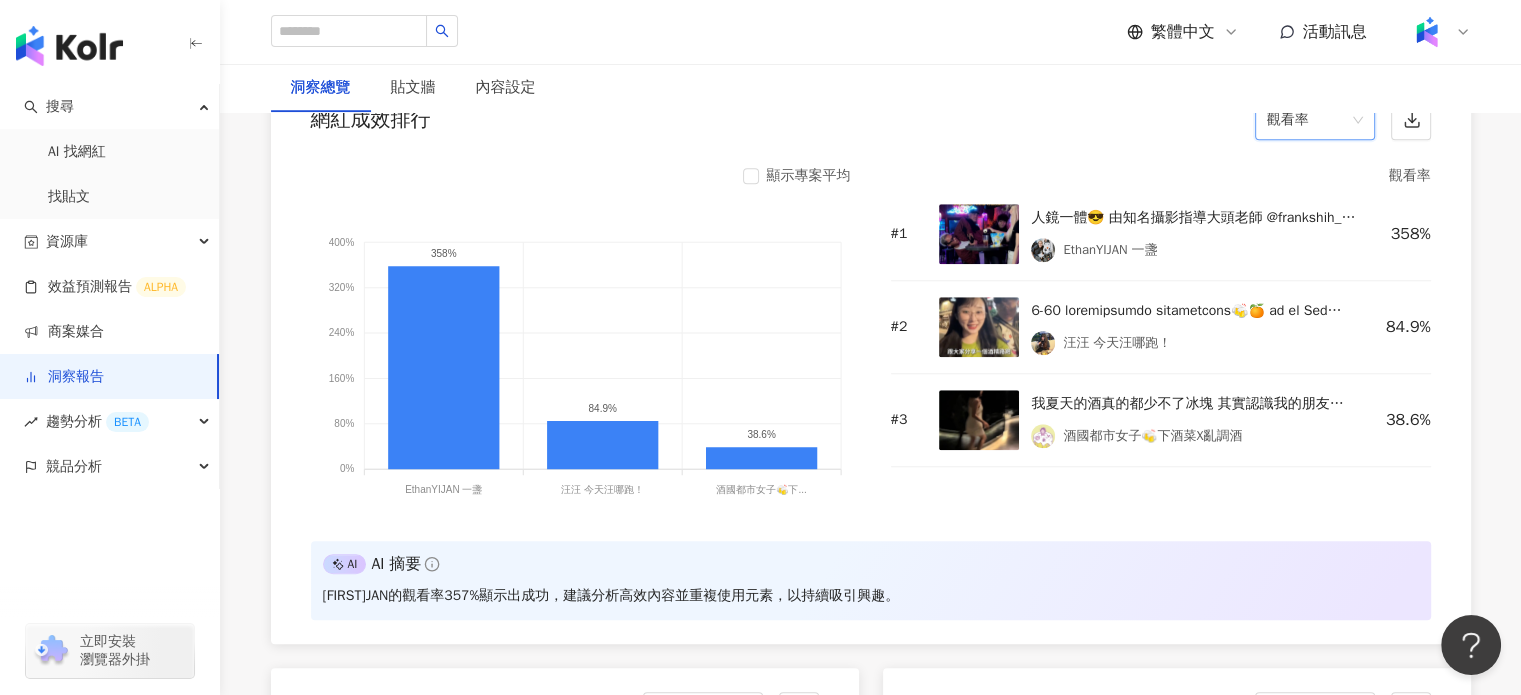 scroll, scrollTop: 1639, scrollLeft: 0, axis: vertical 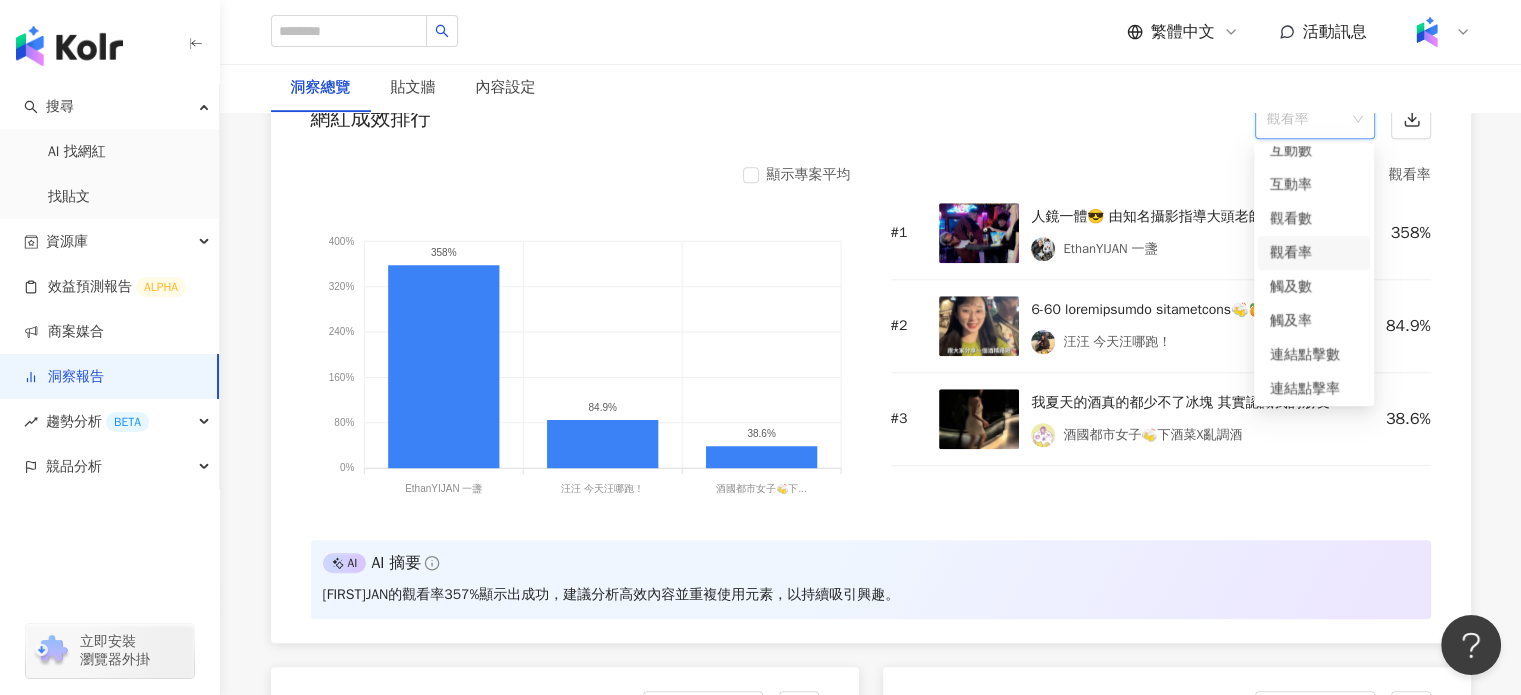 click on "觀看率" at bounding box center [1315, 119] 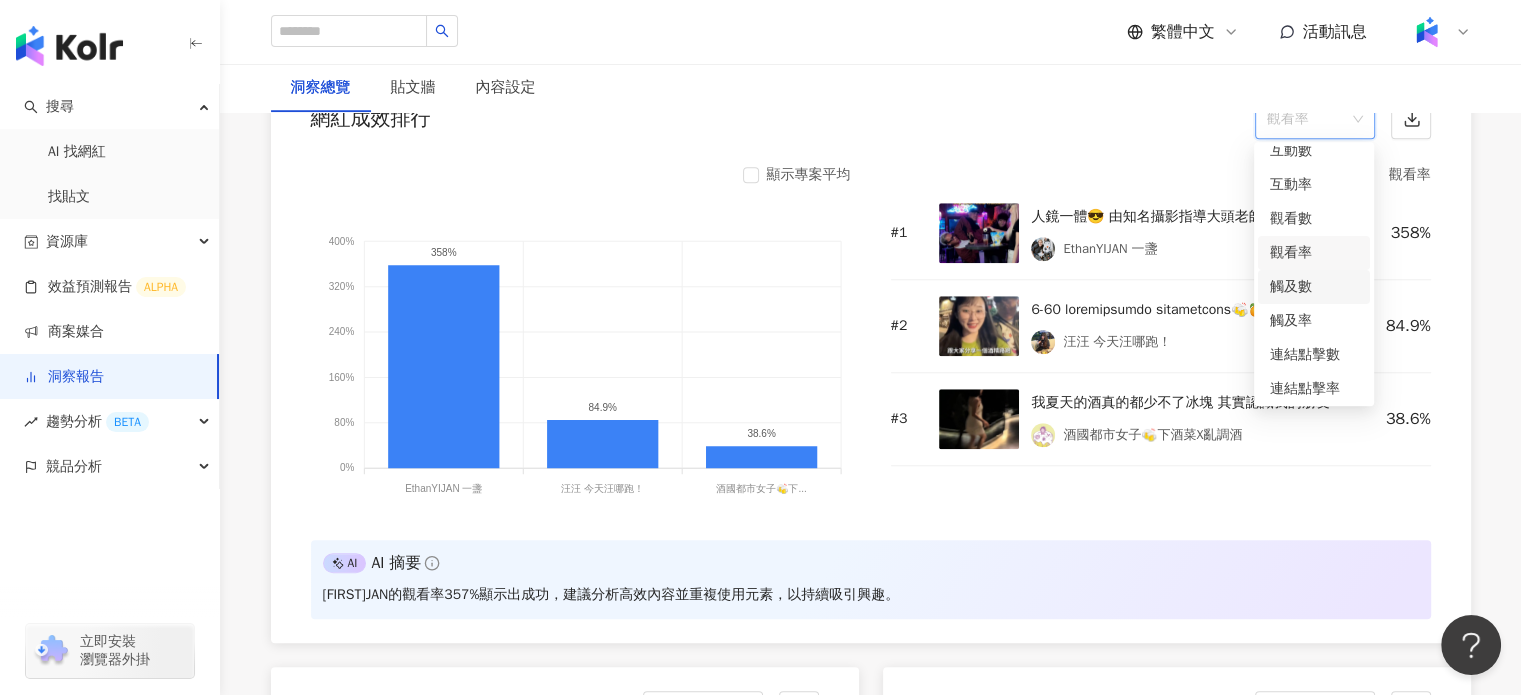 scroll, scrollTop: 84, scrollLeft: 0, axis: vertical 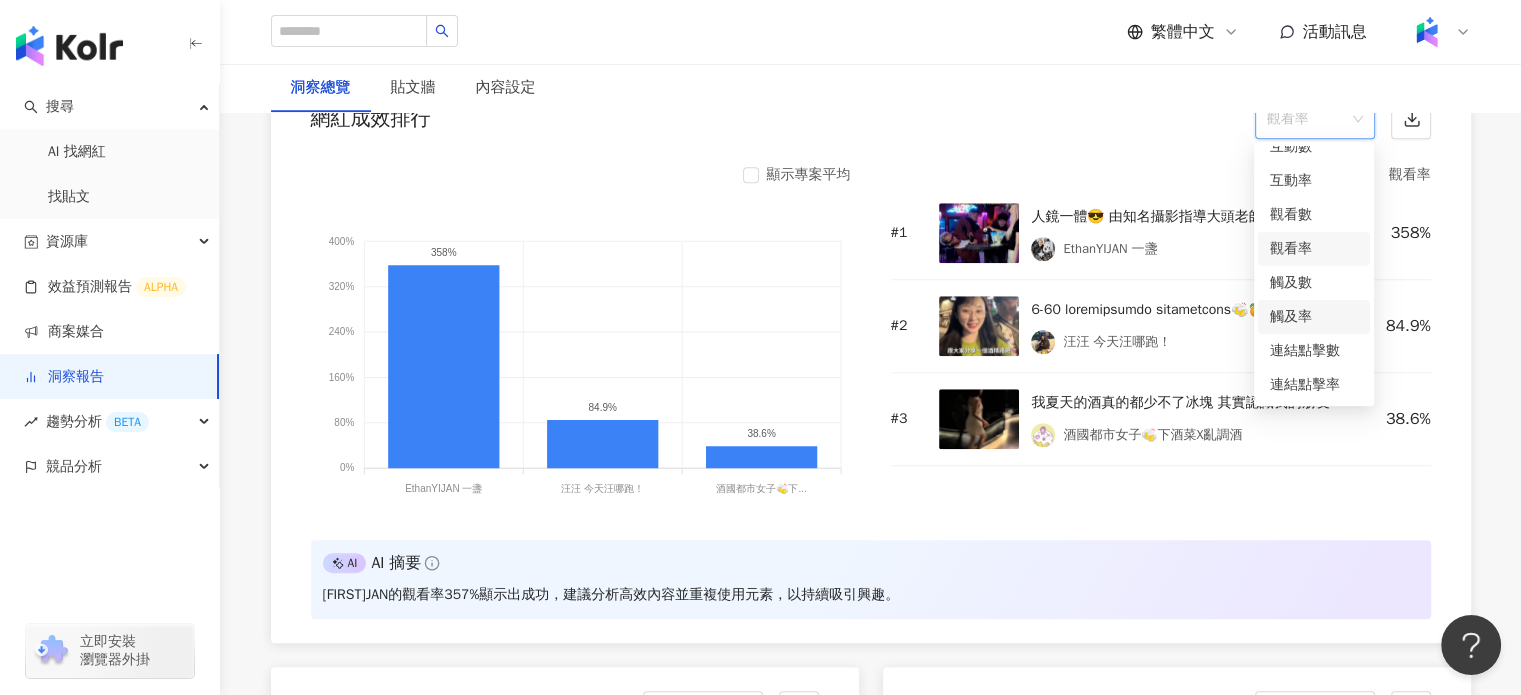 click on "觸及率" at bounding box center (1314, 317) 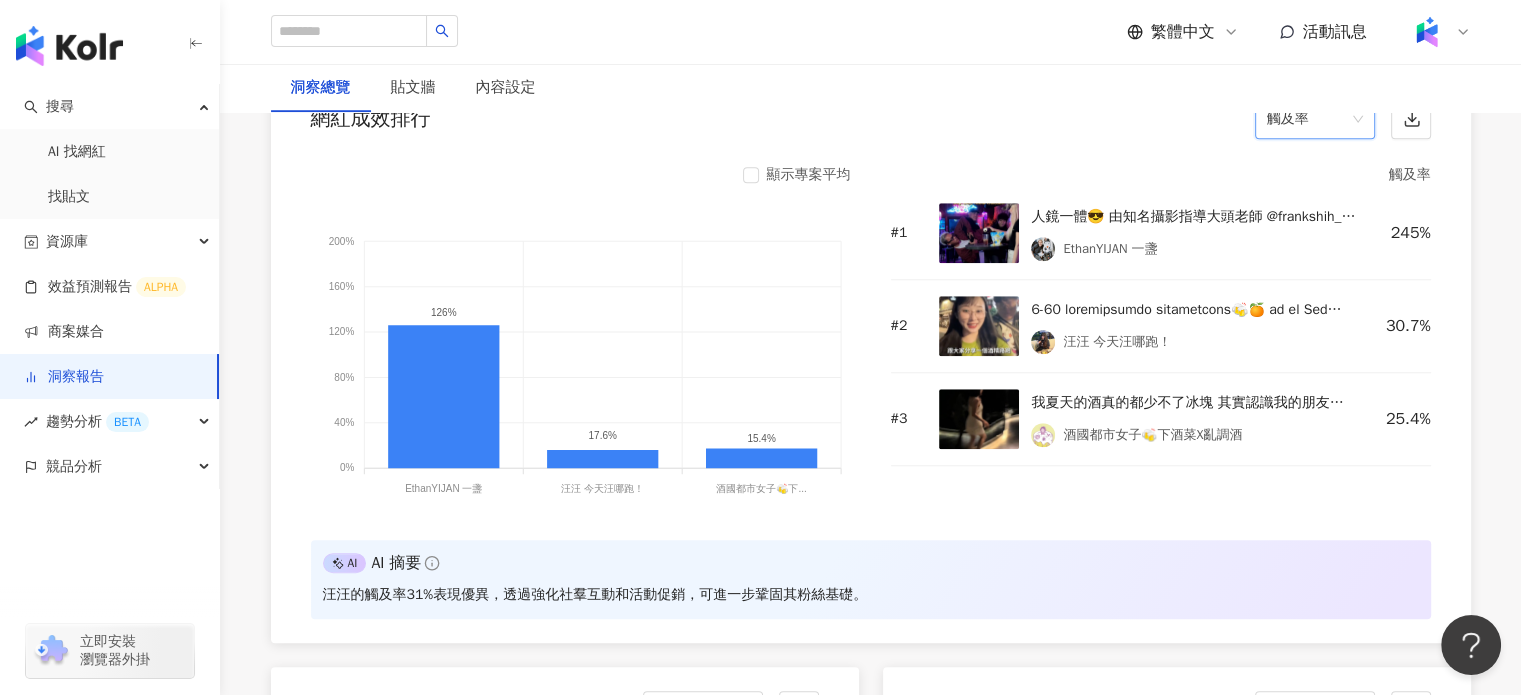 scroll, scrollTop: 1580, scrollLeft: 0, axis: vertical 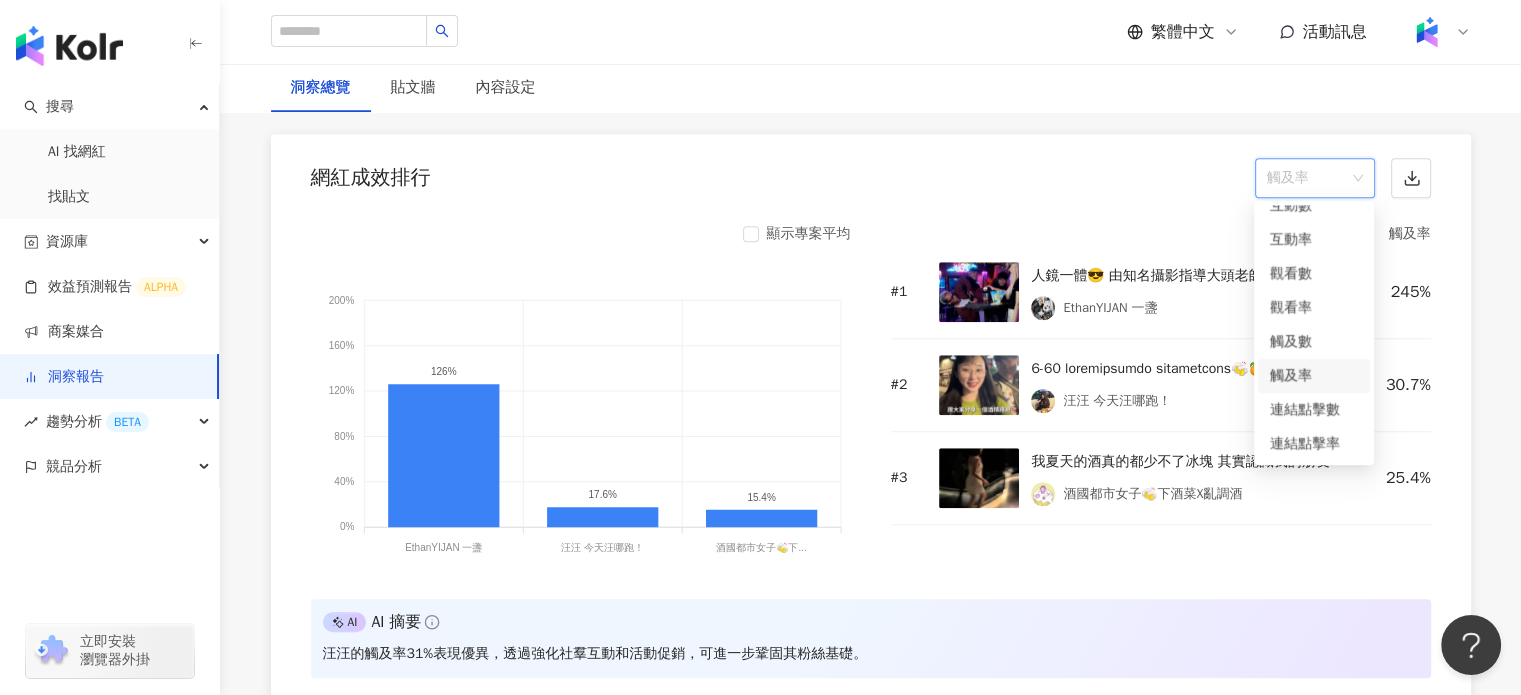 click on "觸及率" at bounding box center (1315, 178) 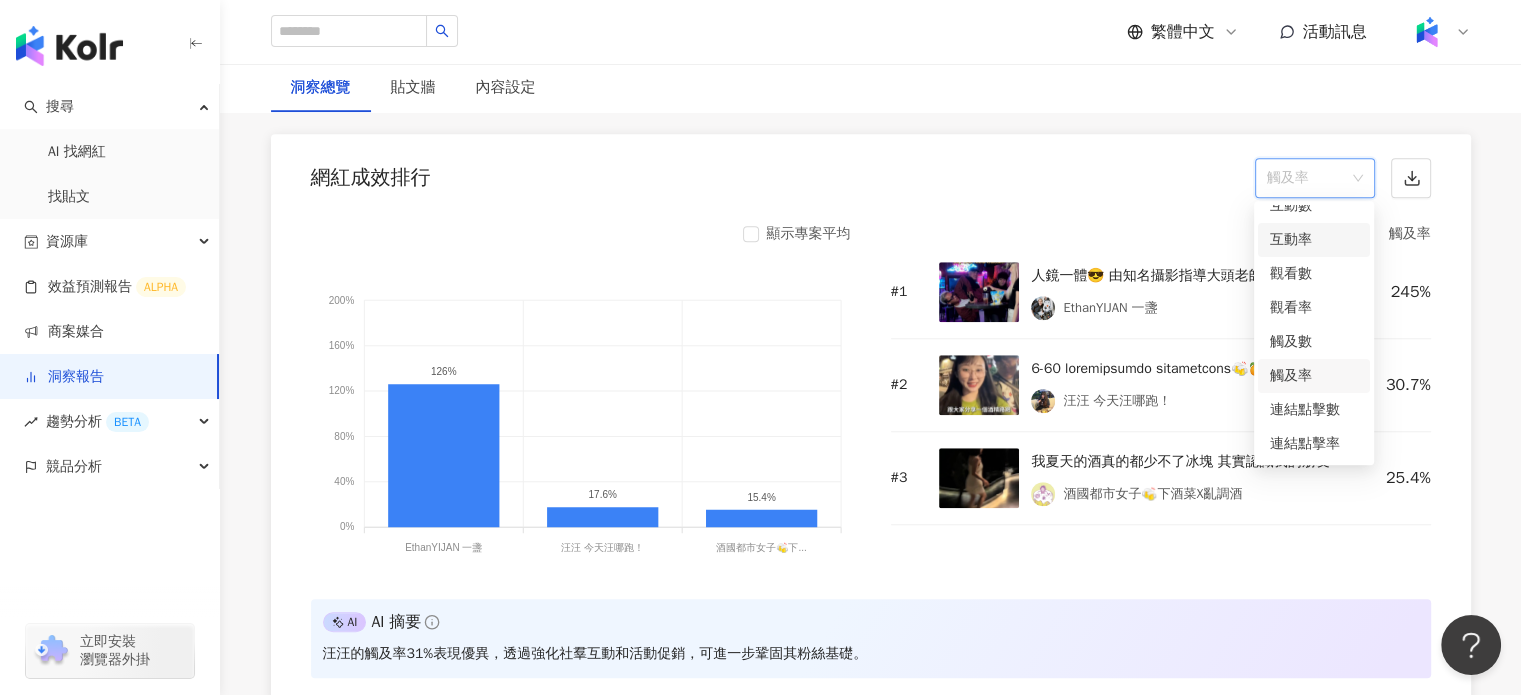click on "互動率" at bounding box center (1314, 240) 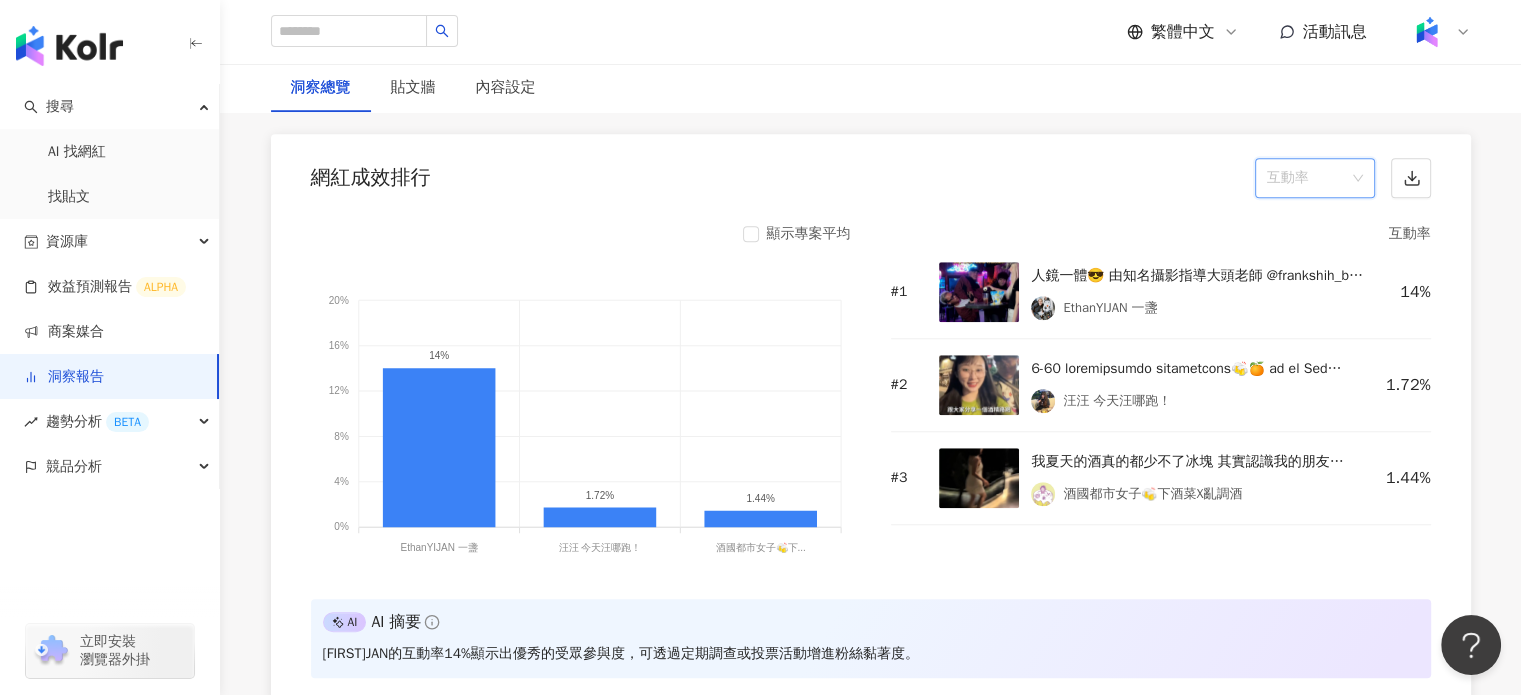 click on "互動率" at bounding box center (1315, 178) 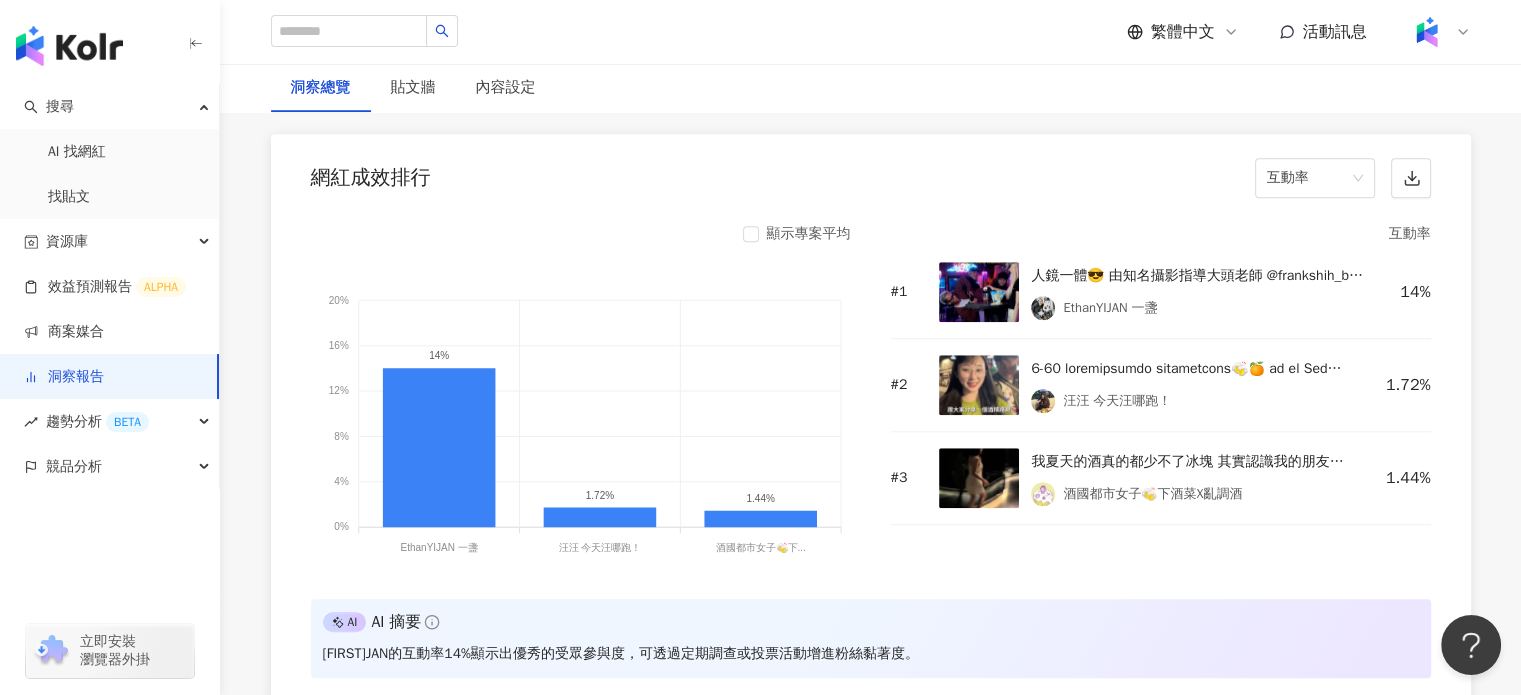 click on "人鏡一體😎
由知名攝影指導大頭老師 @frankshih_bh
和知名燈光師鈺展 @hsmck
親自展演最先進的人鏡合一操作
再由資深信義區跑Bar戰士 @mon1que.h
示範夏天最沁涼的特調推薦——
日本森永ice box果實冰 × KIRIN麒麟特製調酒！
-
果實冰搭配KIRIN特調
冰爽順口🤩甜甜微醺🥹
喝起來像飲料一樣輕鬆
我個人超愛單吃果實冰
冰涼又有清甜果香⋯夏季冰箱必備
-
日本森永ice box果實冰
7-11限量獨家販售
現在4/16～5/13還有買二送一活動
快把夏天的快樂帶回家！
#森永果汁果實冰 #KIRIN調酒 #果實冰特調 @ice_morinaga" at bounding box center [1199, 276] 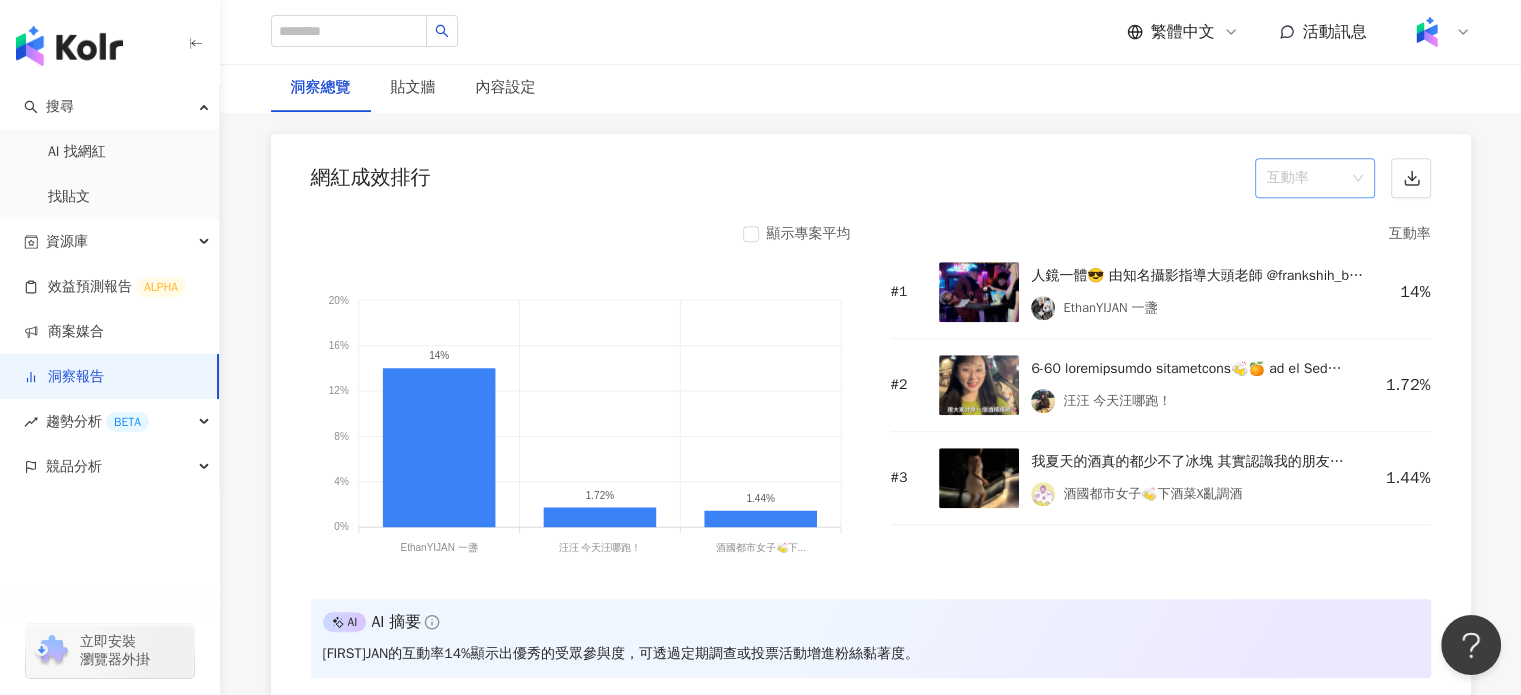 click on "互動率" at bounding box center [1315, 178] 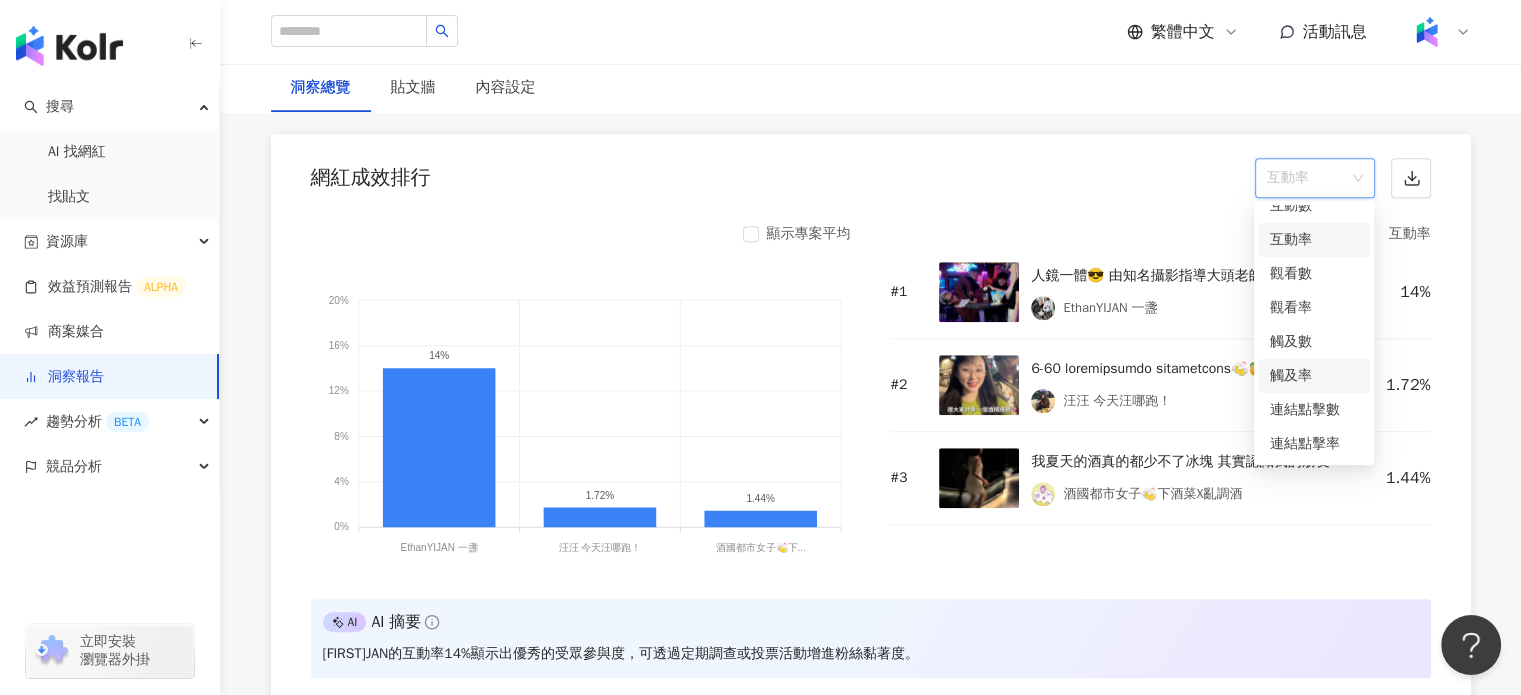 click on "觸及率" at bounding box center (1314, 376) 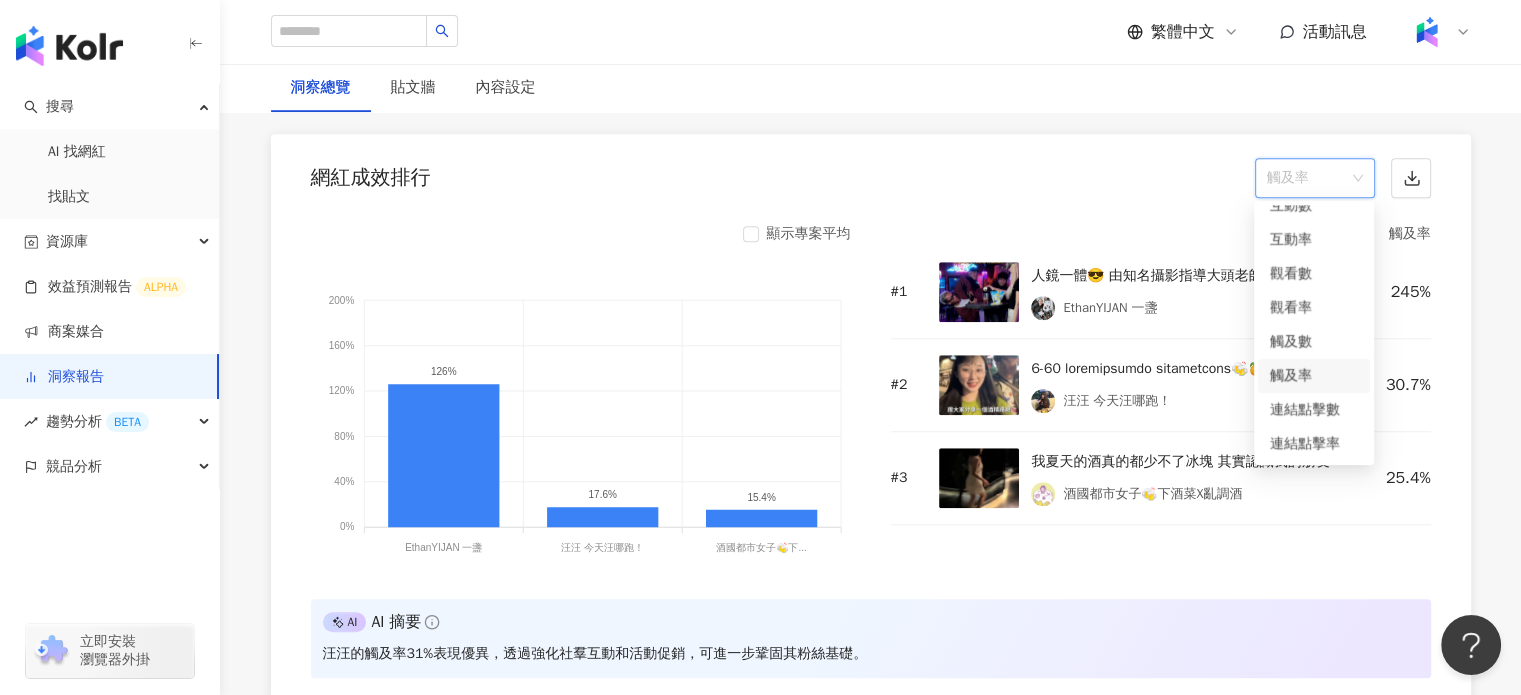click on "觸及率" at bounding box center [1315, 178] 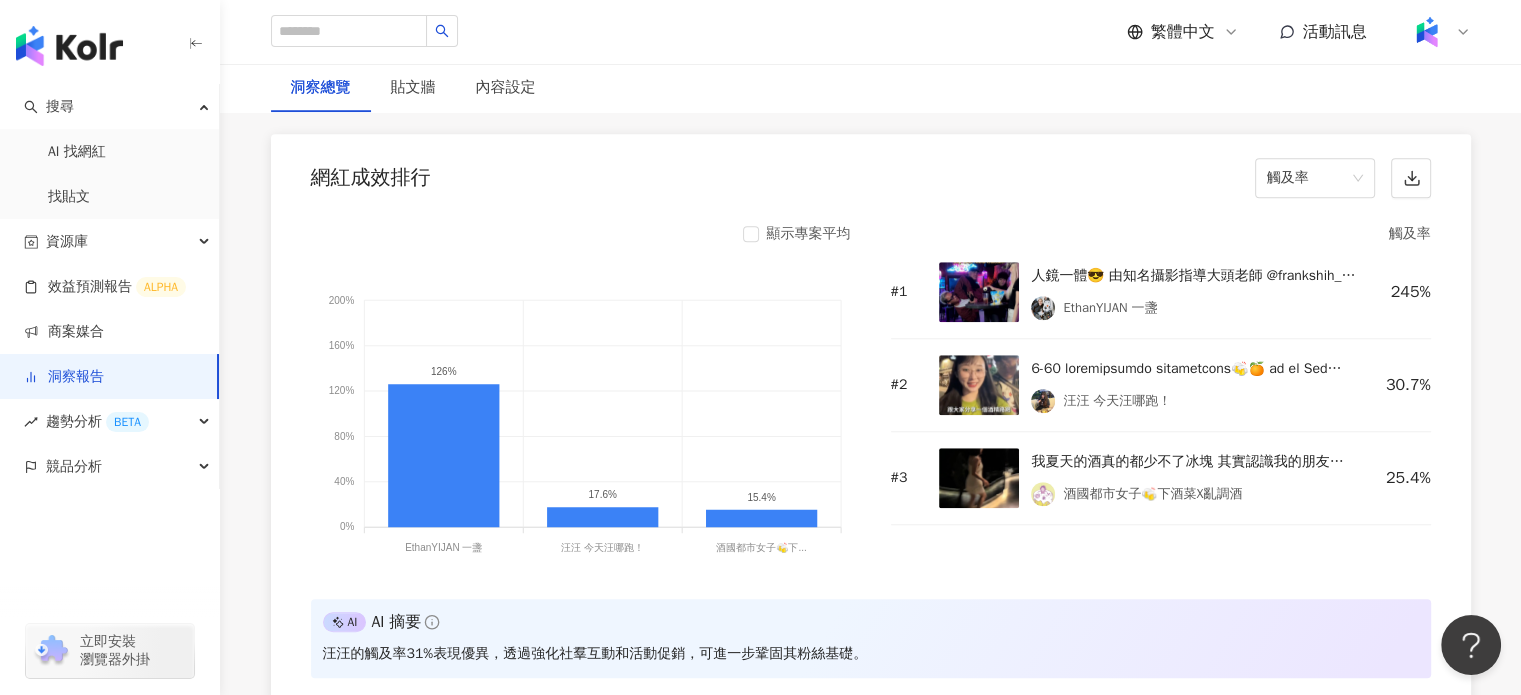 click on "網紅成效排行 觸及率" at bounding box center (871, 172) 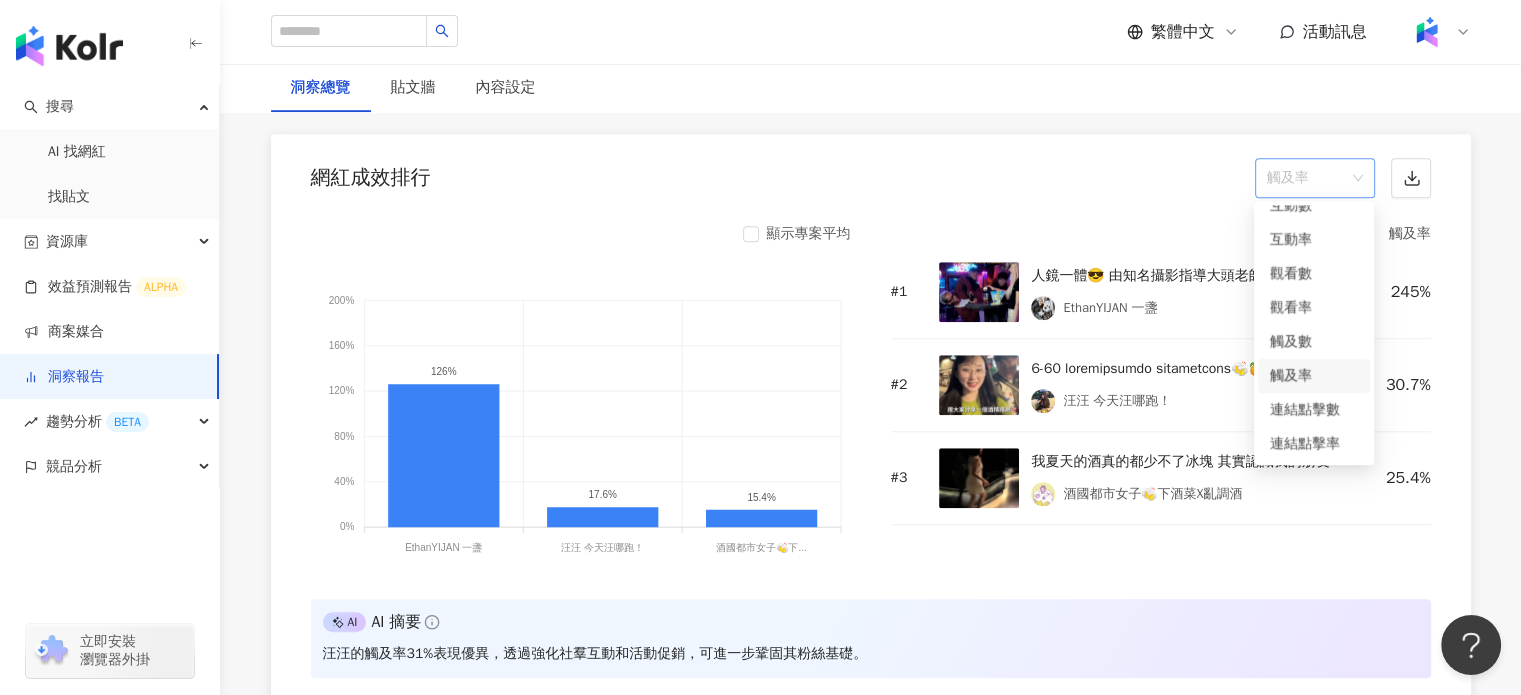 click on "觸及率" at bounding box center (1315, 178) 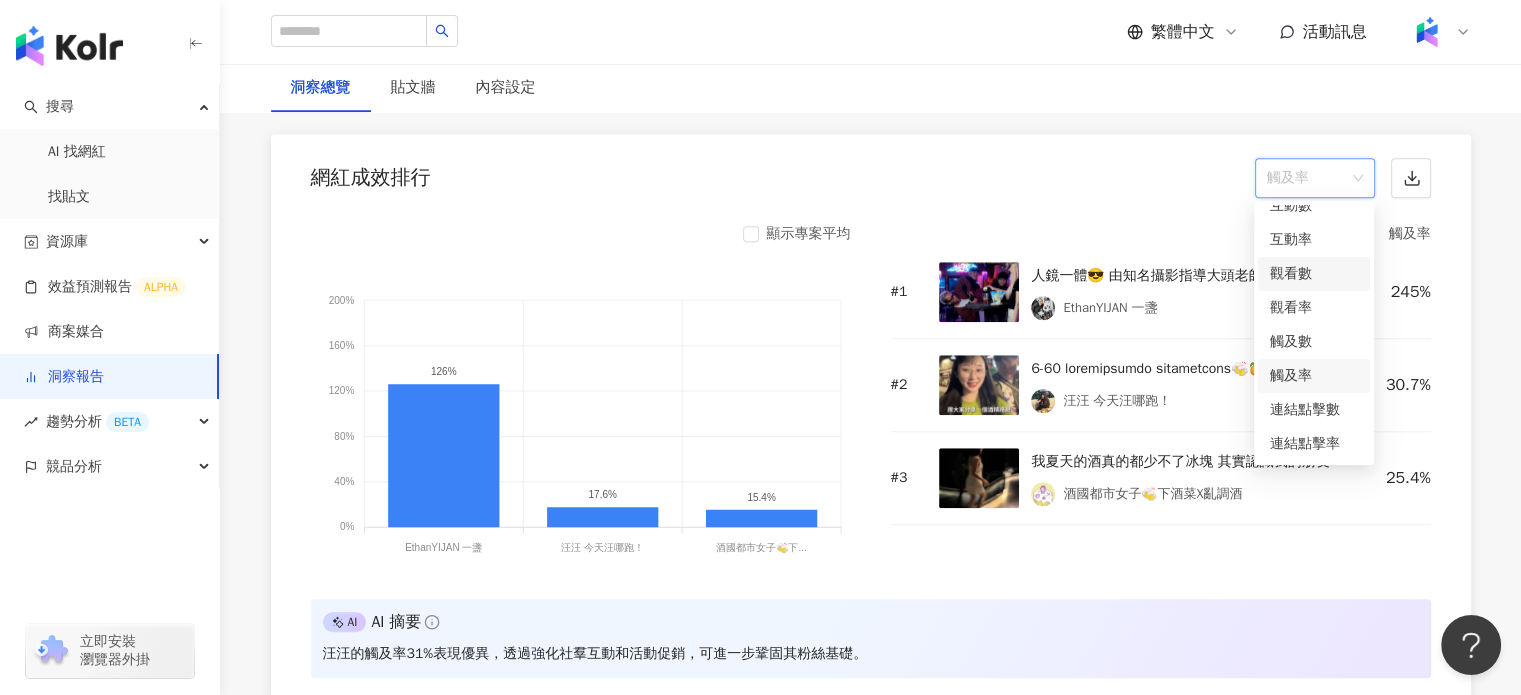 scroll, scrollTop: 0, scrollLeft: 0, axis: both 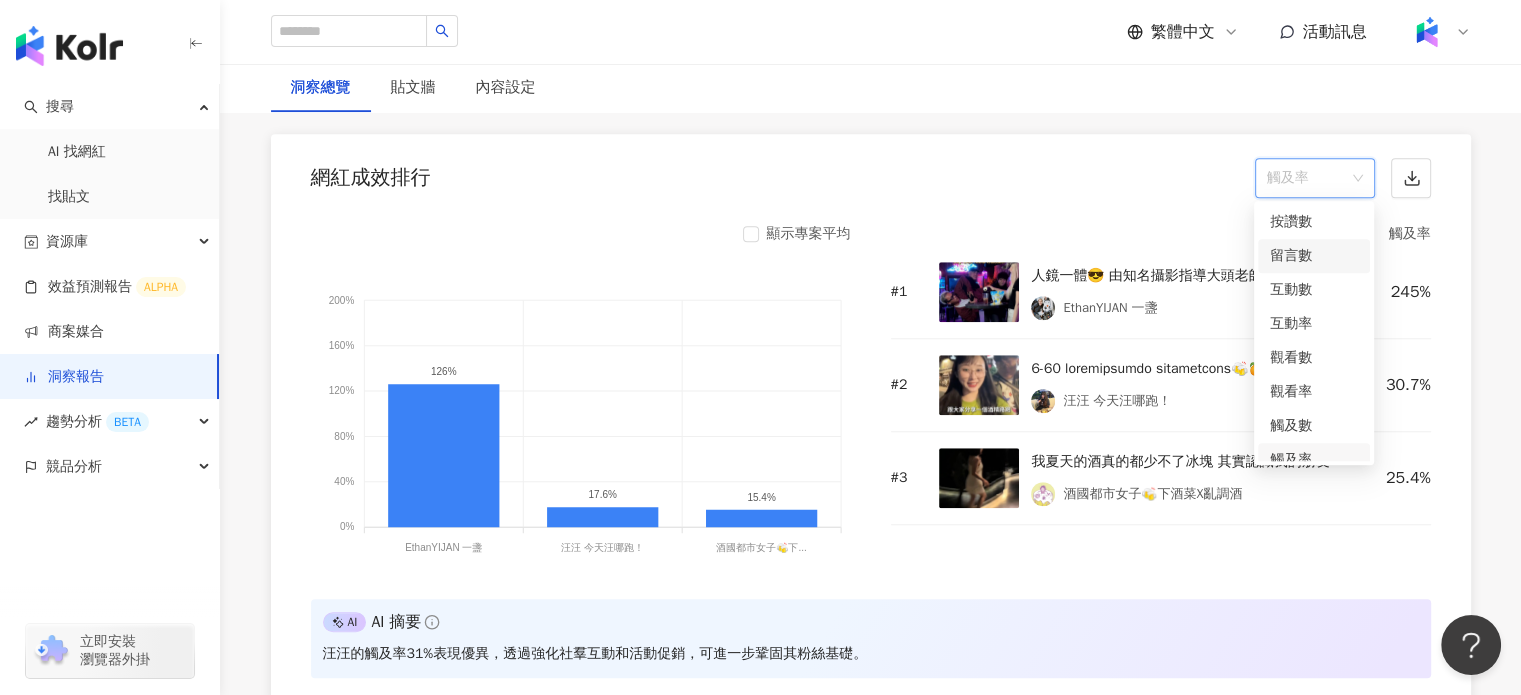 click on "顯示專案平均 200% 200% 160% 160% 120% 120% 80% 80% 40% 40% 0% 0% 126% 17.6% 15.4% [FIRST]JAN 一盞 [FIRST]JAN 一盞 汪汪  今天汪哪跑！ 汪汪  今天汪哪跑！ 酒國都市女子🍻下酒菜X亂調酒 酒國都市女子🍻下酒菜X亂調酒 觸及率 # 1 人鏡一體😎
由知名攝影指導大頭老師 @frankshih_bh
和知名燈光師鈺展 @hsmck
親自展演最先進的人鏡合一操作
再由資深信義區跑Bar戰士 @mon1que.h
示範夏天最沁涼的特調推薦——
日本森永ice box果實冰 × KIRIN麒麟特製調酒！
-
果實冰搭配KIRIN特調
冰爽順口🤩甜甜微醺🥹
喝起來像飲料一樣輕鬆
我個人超愛單吃果實冰
冰涼又有清甜果香⋯夏季冰箱必備
-
日本森永ice box果實冰
7-11限量獨家販售
現在4/16～5/13還有買二送一活動
快把夏天的快樂帶回家！
#森永果汁果實冰 #KIRIN調酒 #果實冰特調 @ice_morinaga [FIRST]JAN 一盞 245% # 2 汪汪  今天汪哪跑！ 30.7% # 3 25.4% AI AI 摘要" at bounding box center (871, 455) 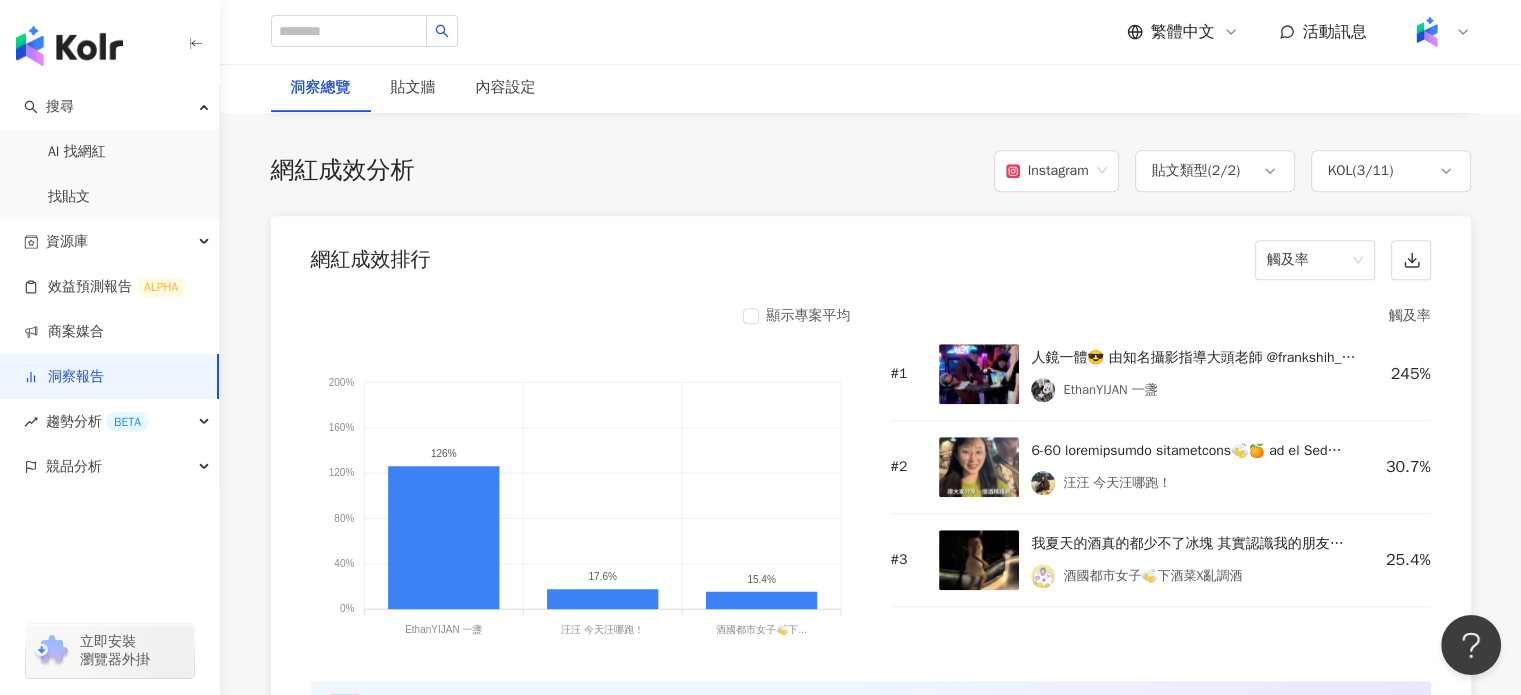 scroll, scrollTop: 1488, scrollLeft: 0, axis: vertical 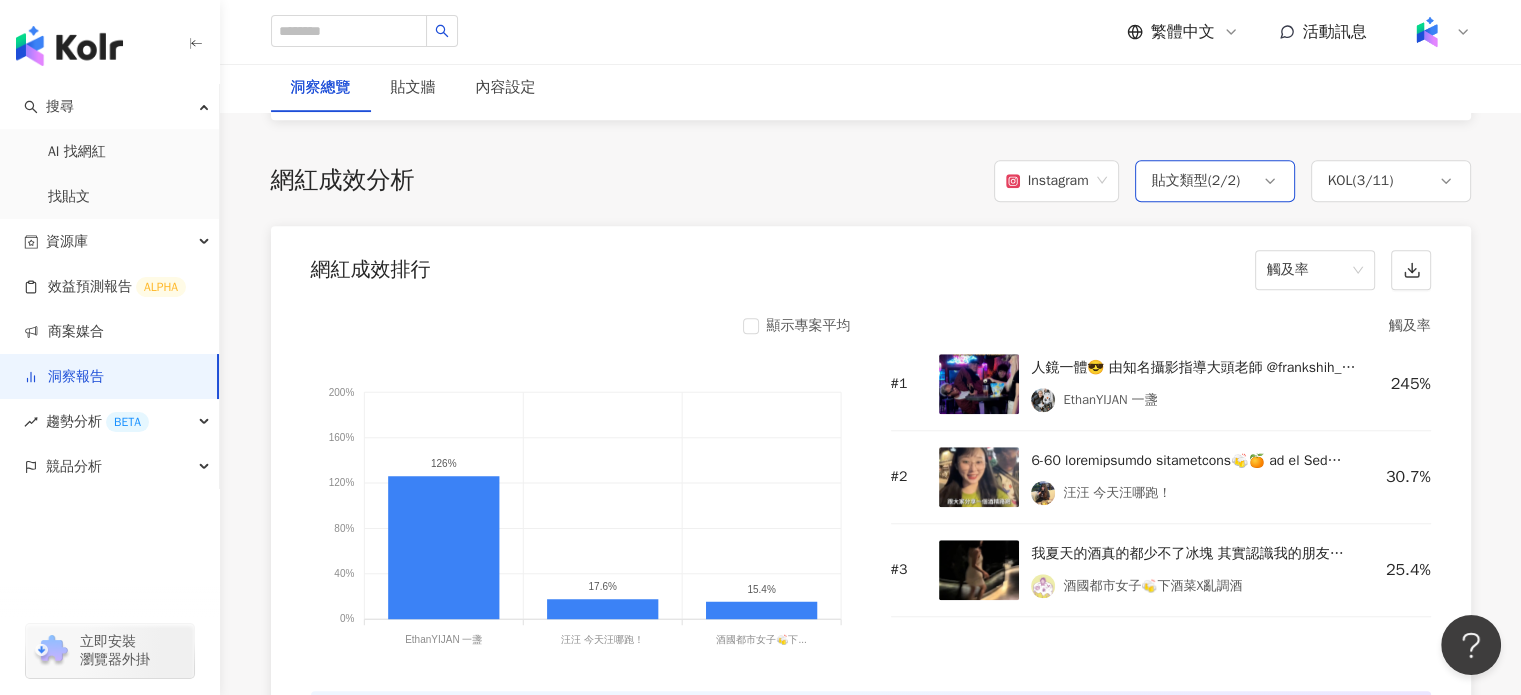click on "貼文類型  ( 2 / 2 )" at bounding box center [1215, 181] 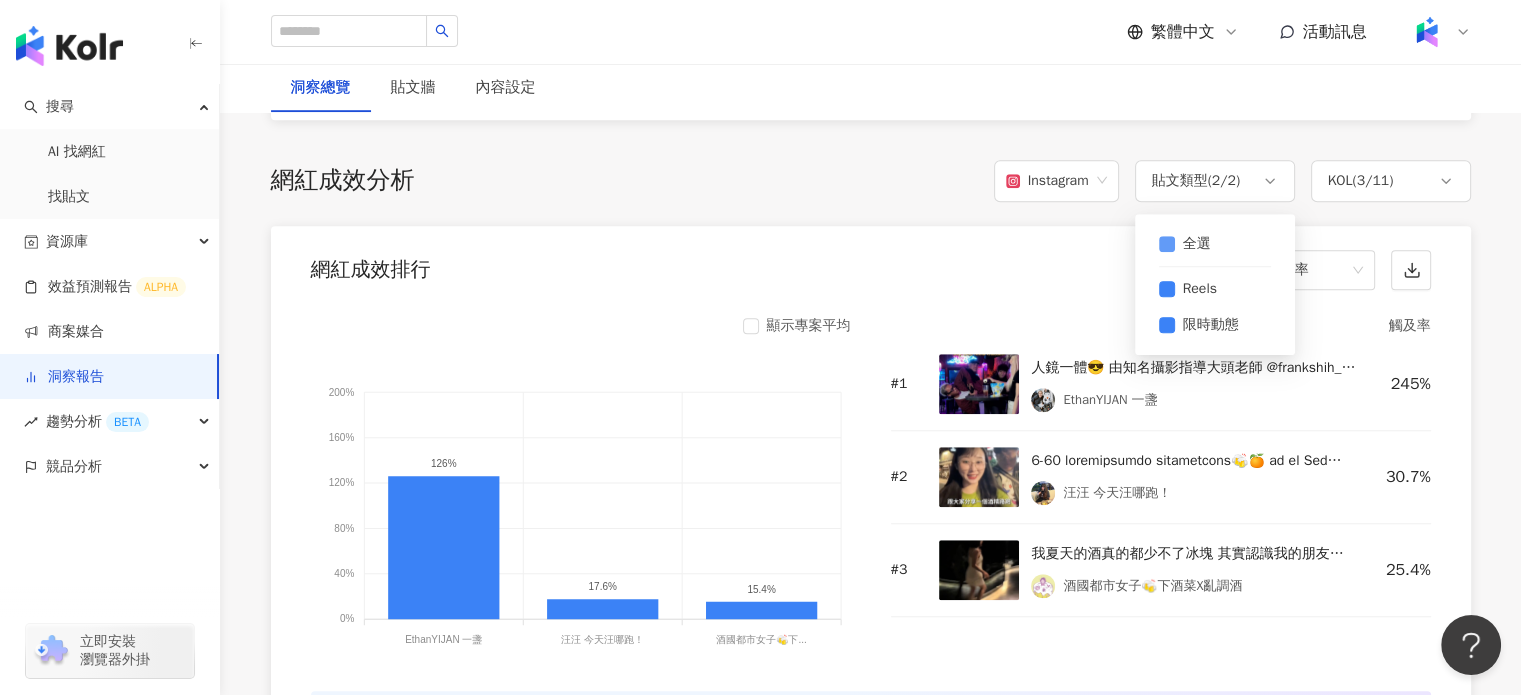 click on "全選 Reels 限時動態" at bounding box center (1215, 284) 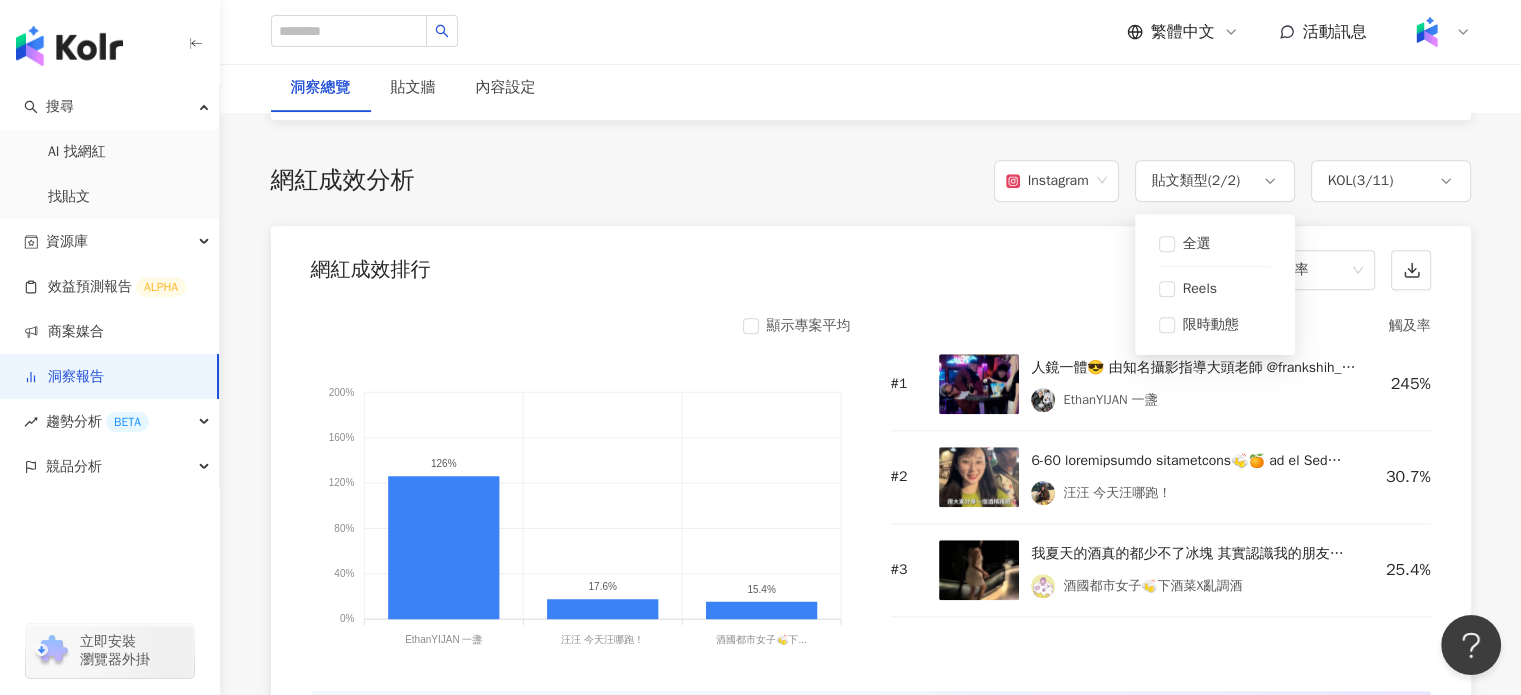 drag, startPoint x: 1150, startPoint y: 251, endPoint x: 1052, endPoint y: 263, distance: 98.731964 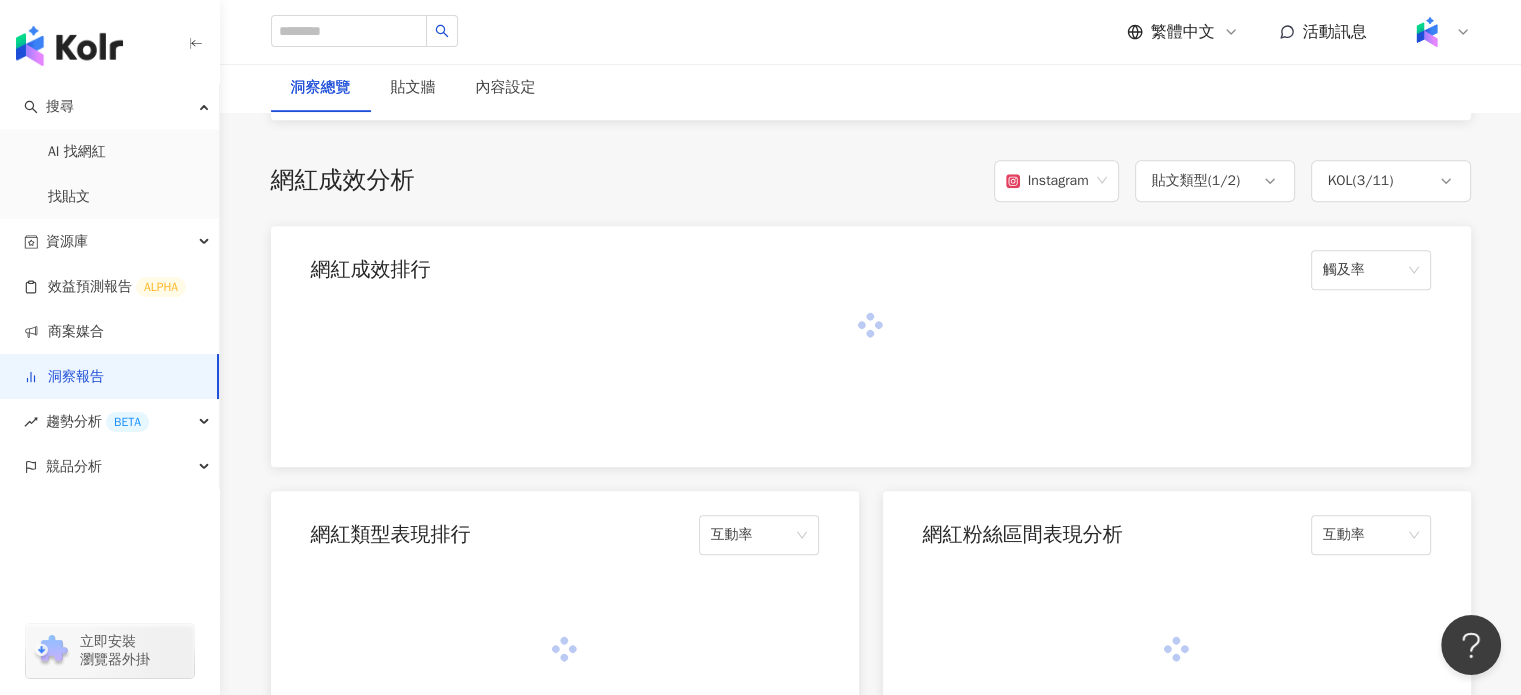 click on "網紅成效排行 觸及率" at bounding box center [871, 264] 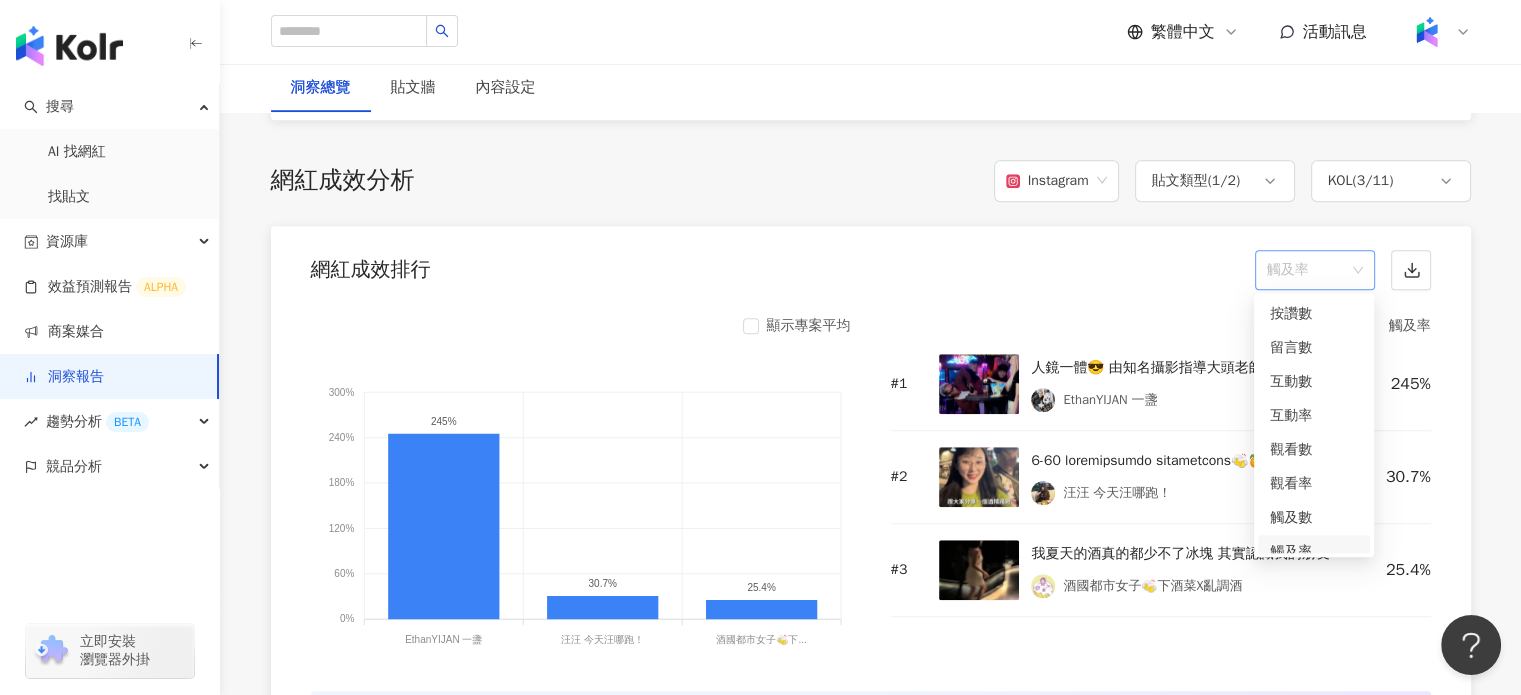 scroll, scrollTop: 16, scrollLeft: 0, axis: vertical 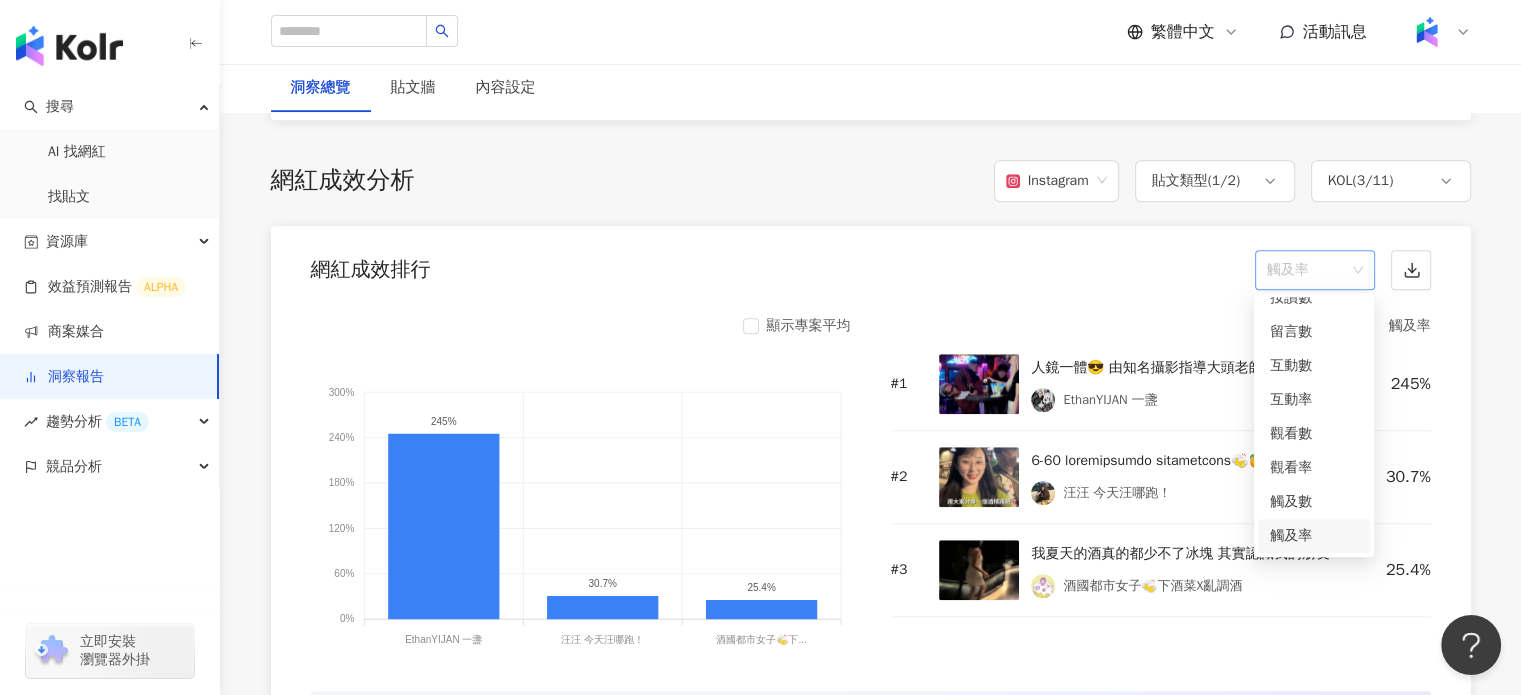 click on "觸及率" at bounding box center (1315, 270) 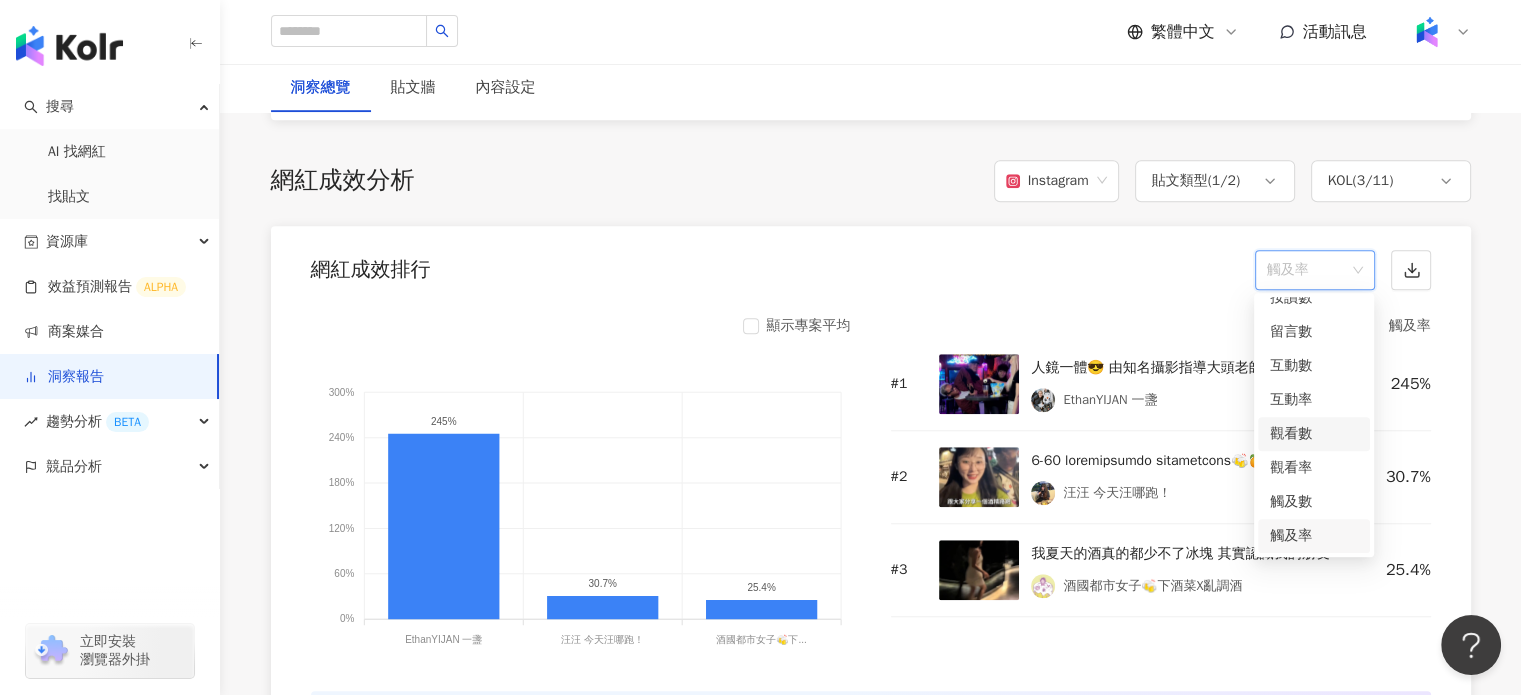 click on "觀看數" at bounding box center [1314, 434] 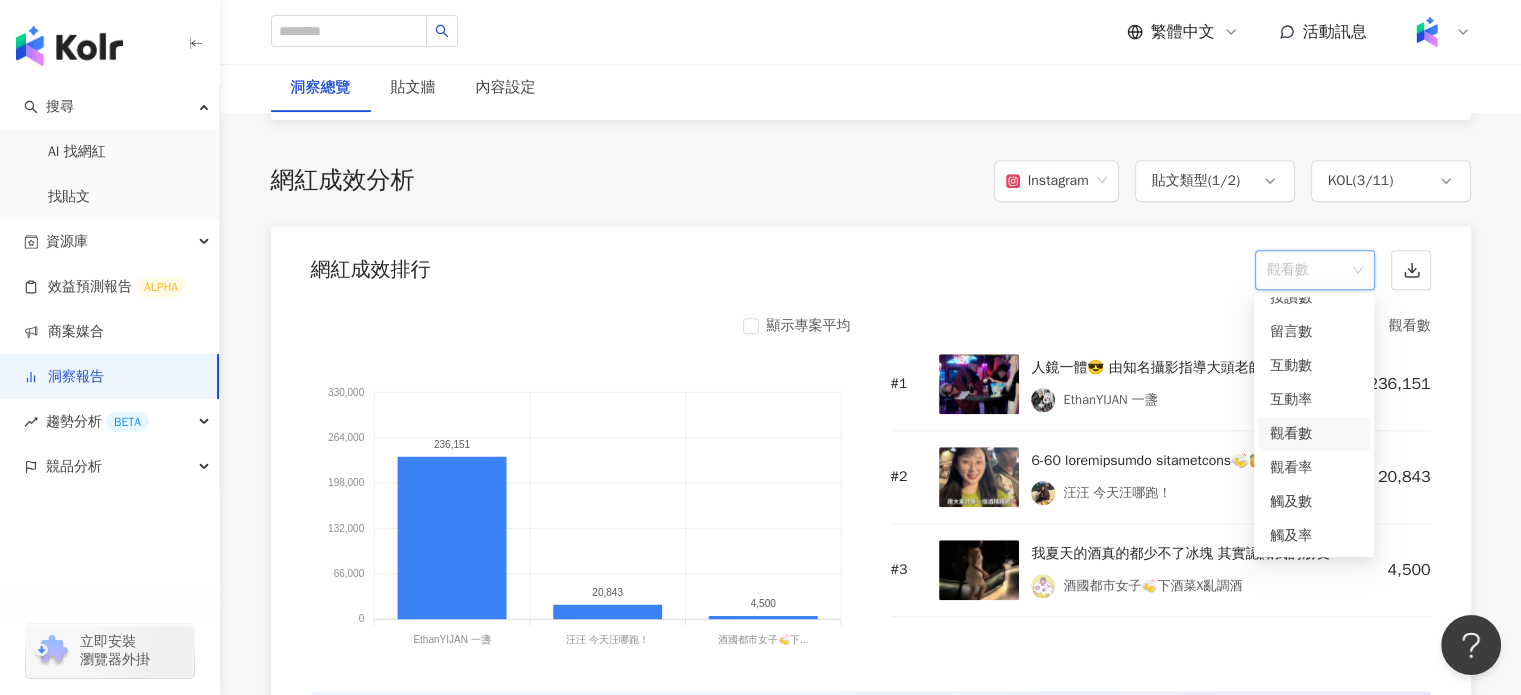 click on "觀看數" at bounding box center [1315, 270] 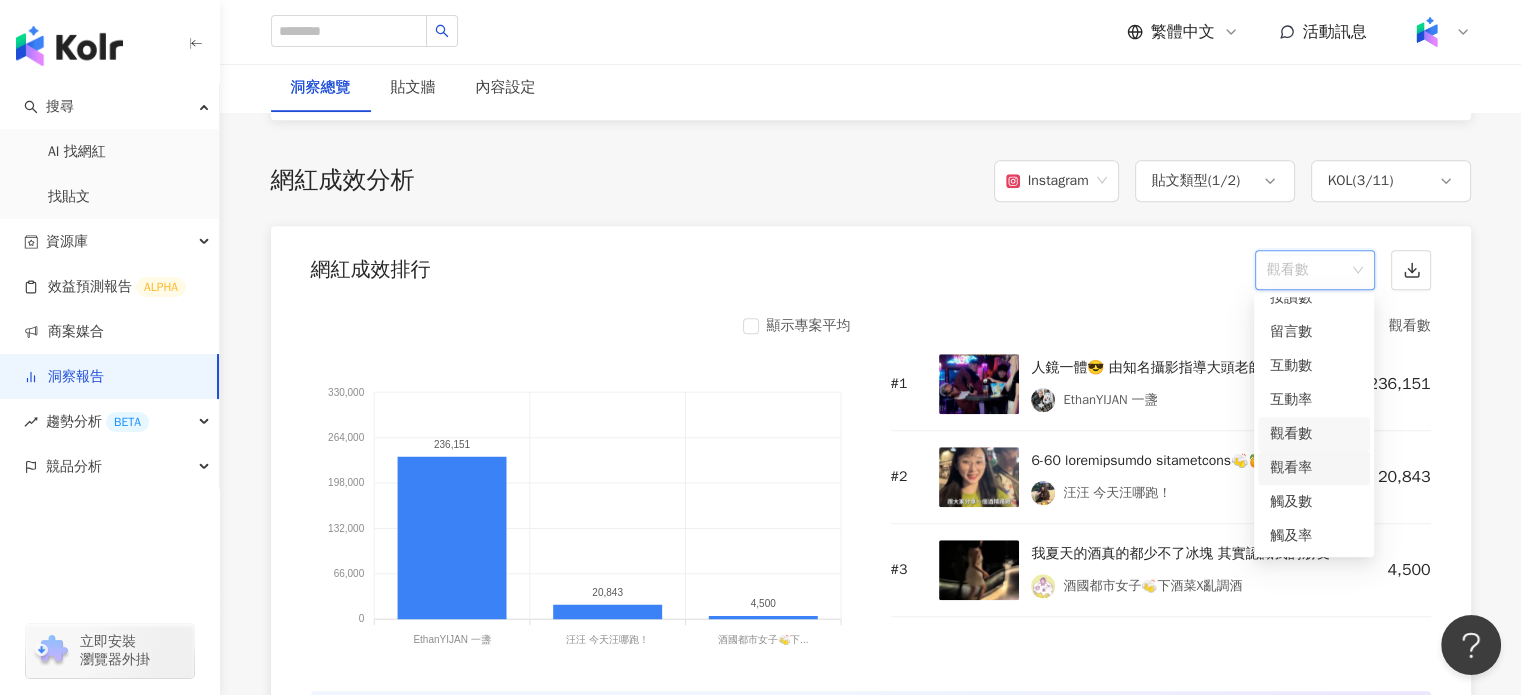 click on "觀看率" at bounding box center [1314, 468] 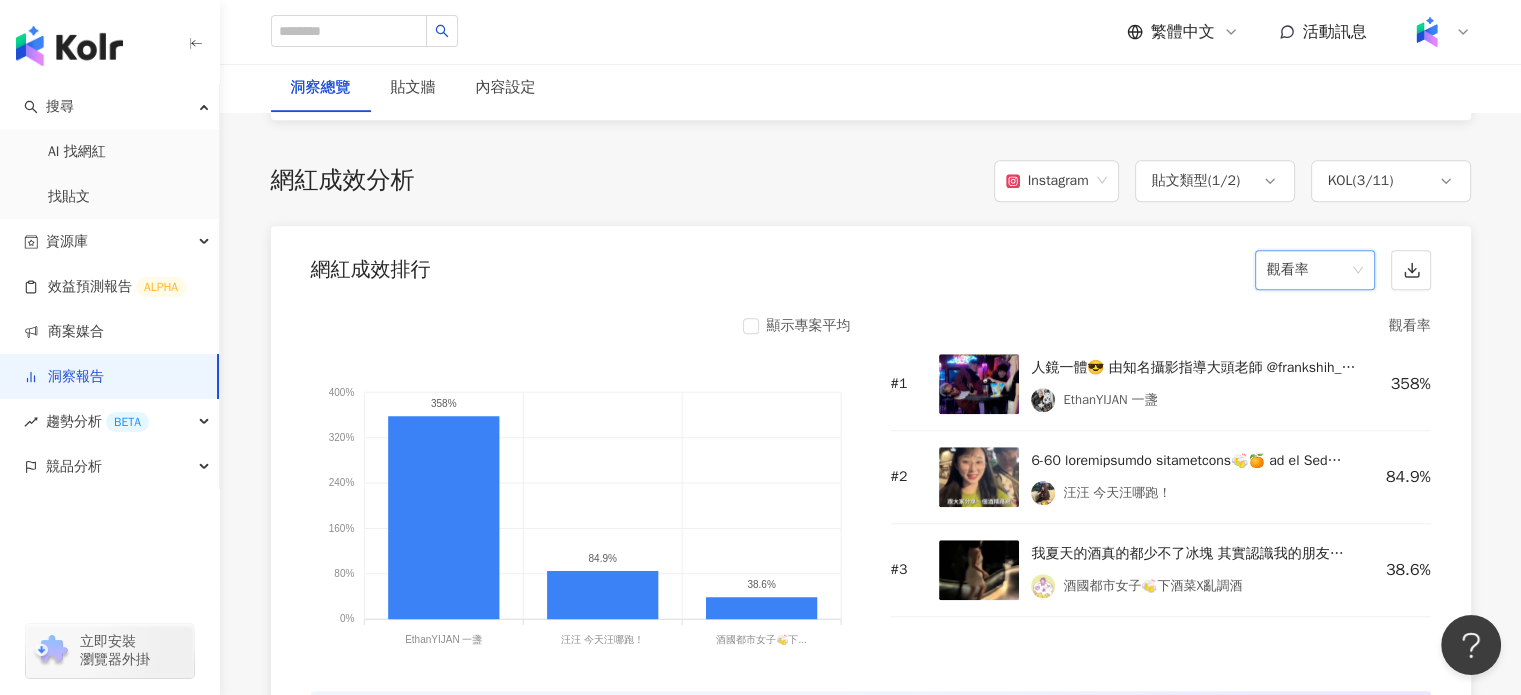 scroll, scrollTop: 1554, scrollLeft: 0, axis: vertical 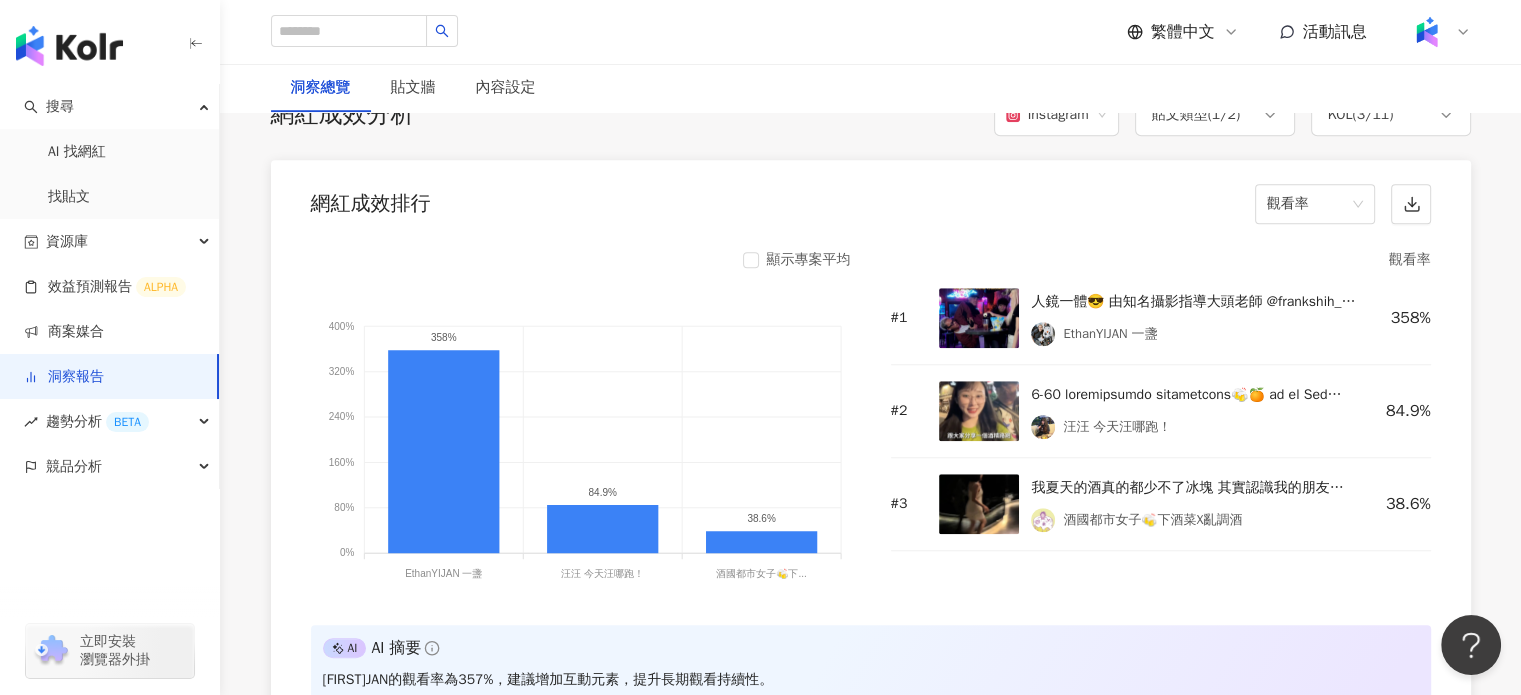click at bounding box center (1192, 395) 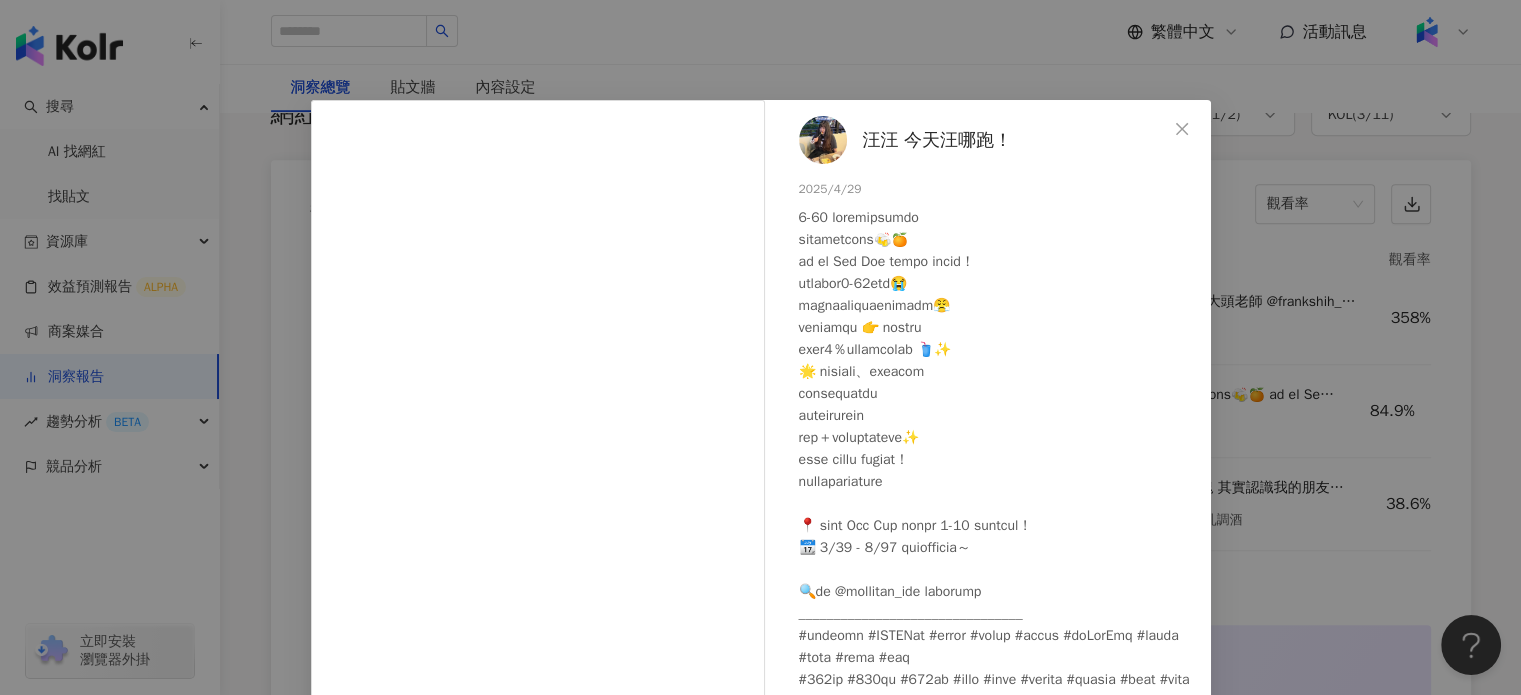 scroll, scrollTop: 15, scrollLeft: 0, axis: vertical 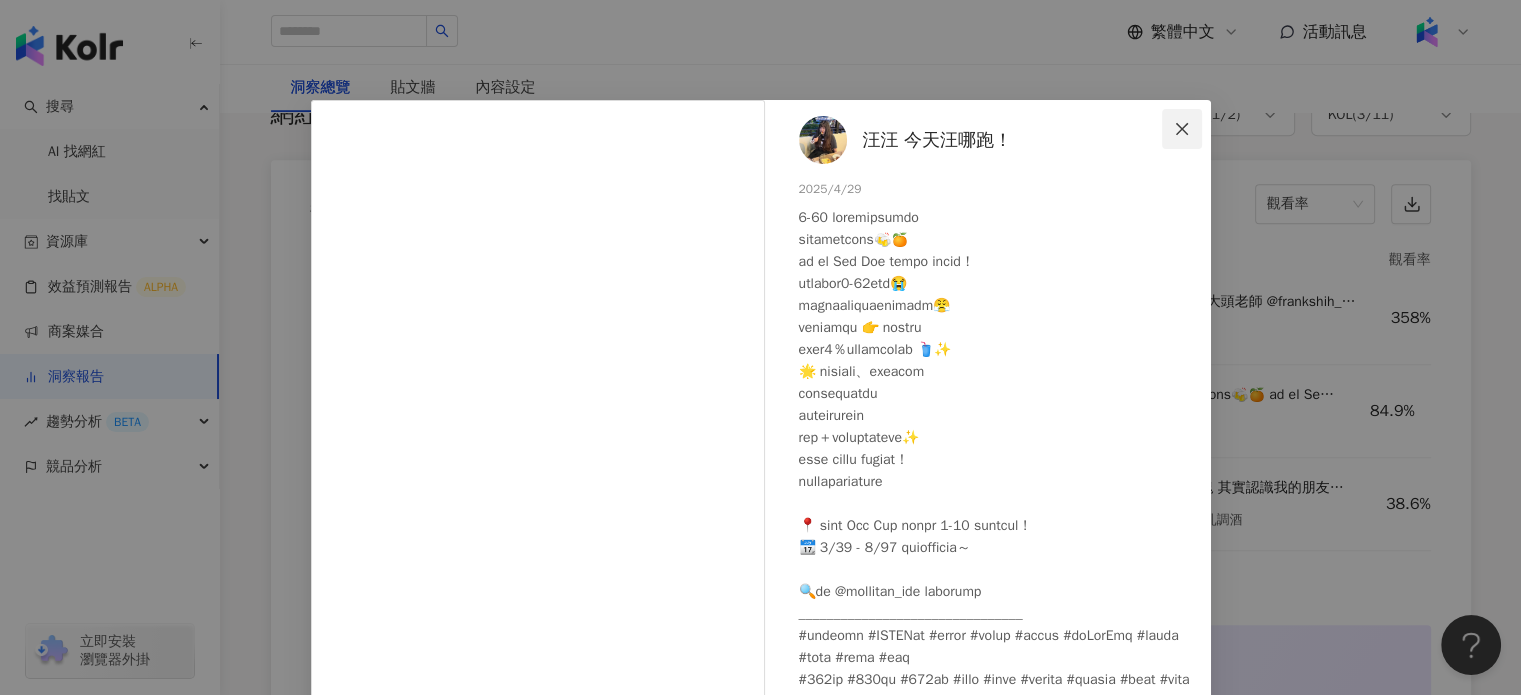 click at bounding box center [1182, 129] 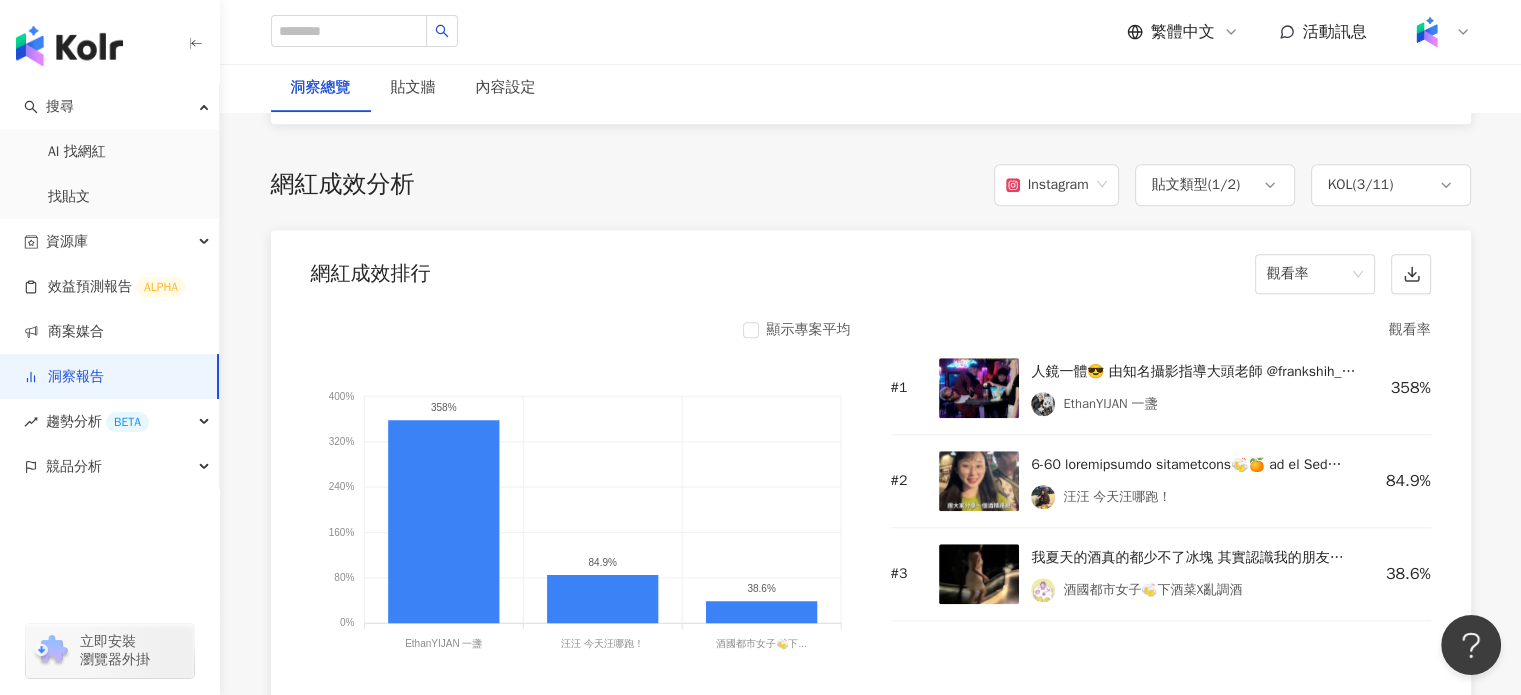 scroll, scrollTop: 1454, scrollLeft: 0, axis: vertical 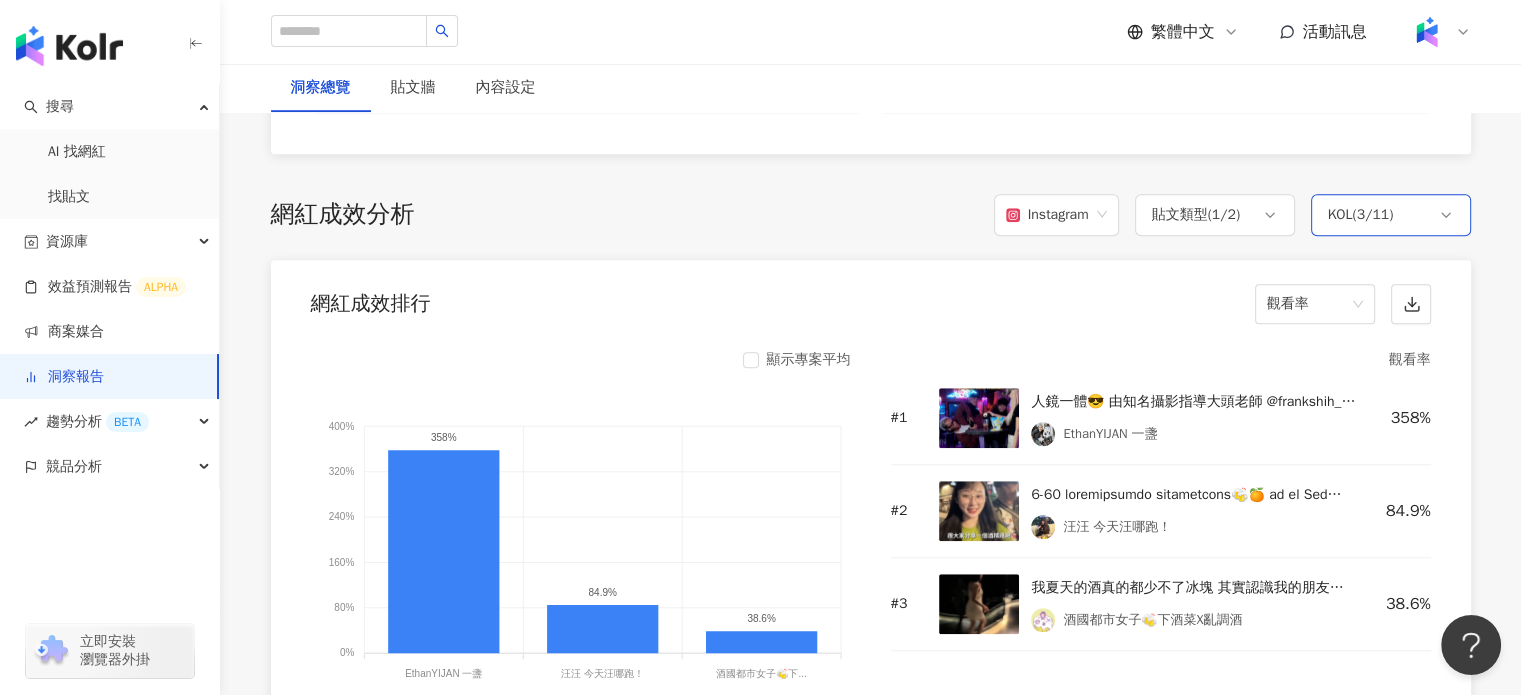 click on "KOL  ( 3 / 11 )" at bounding box center (1391, 215) 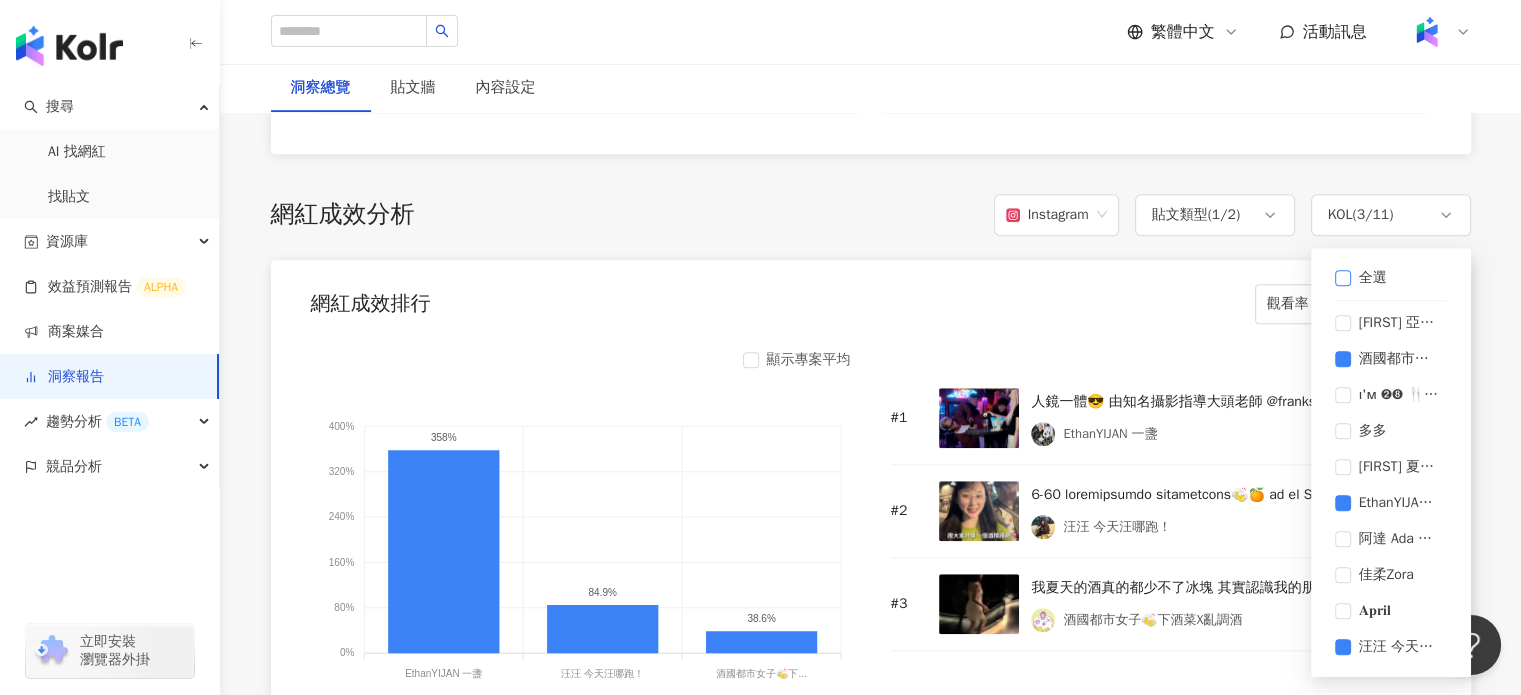 click on "全選" at bounding box center (1365, 278) 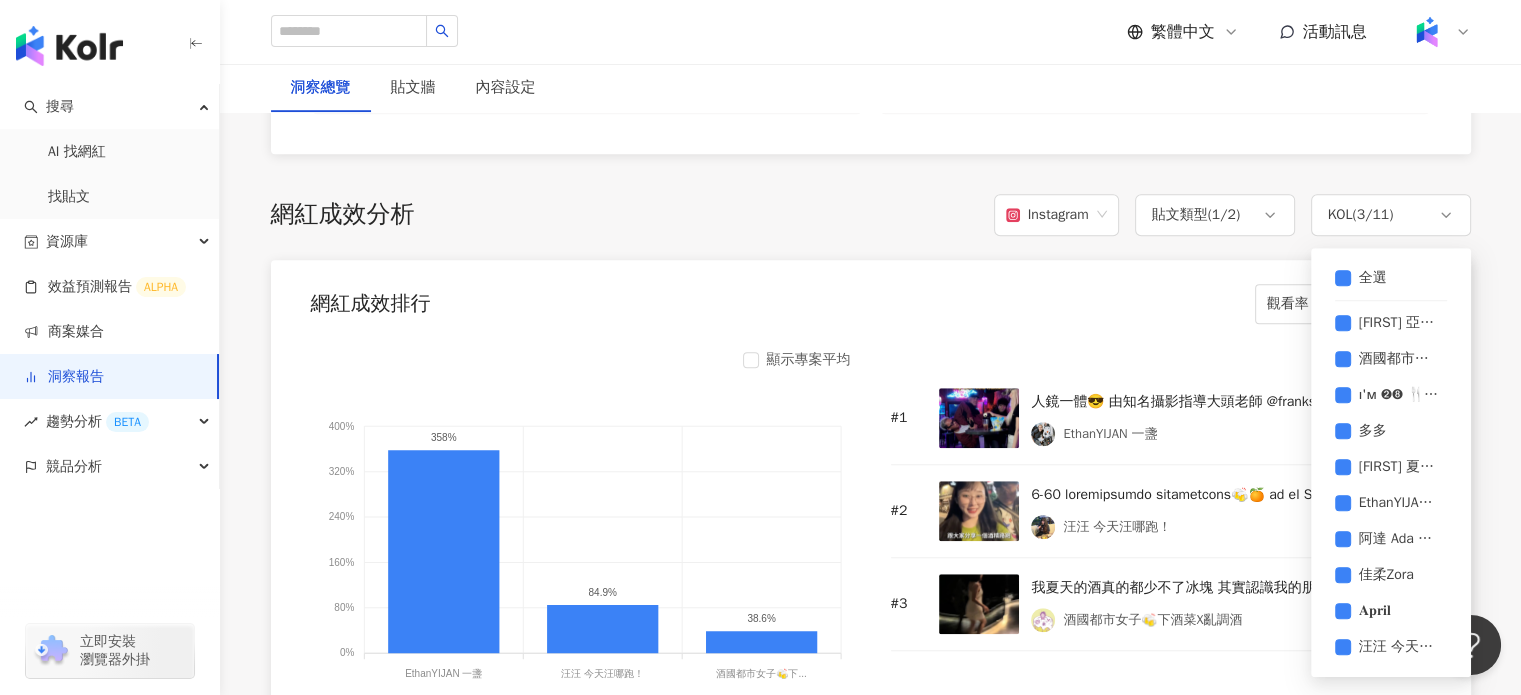 click on "網紅成效排行 觀看率" at bounding box center [871, 298] 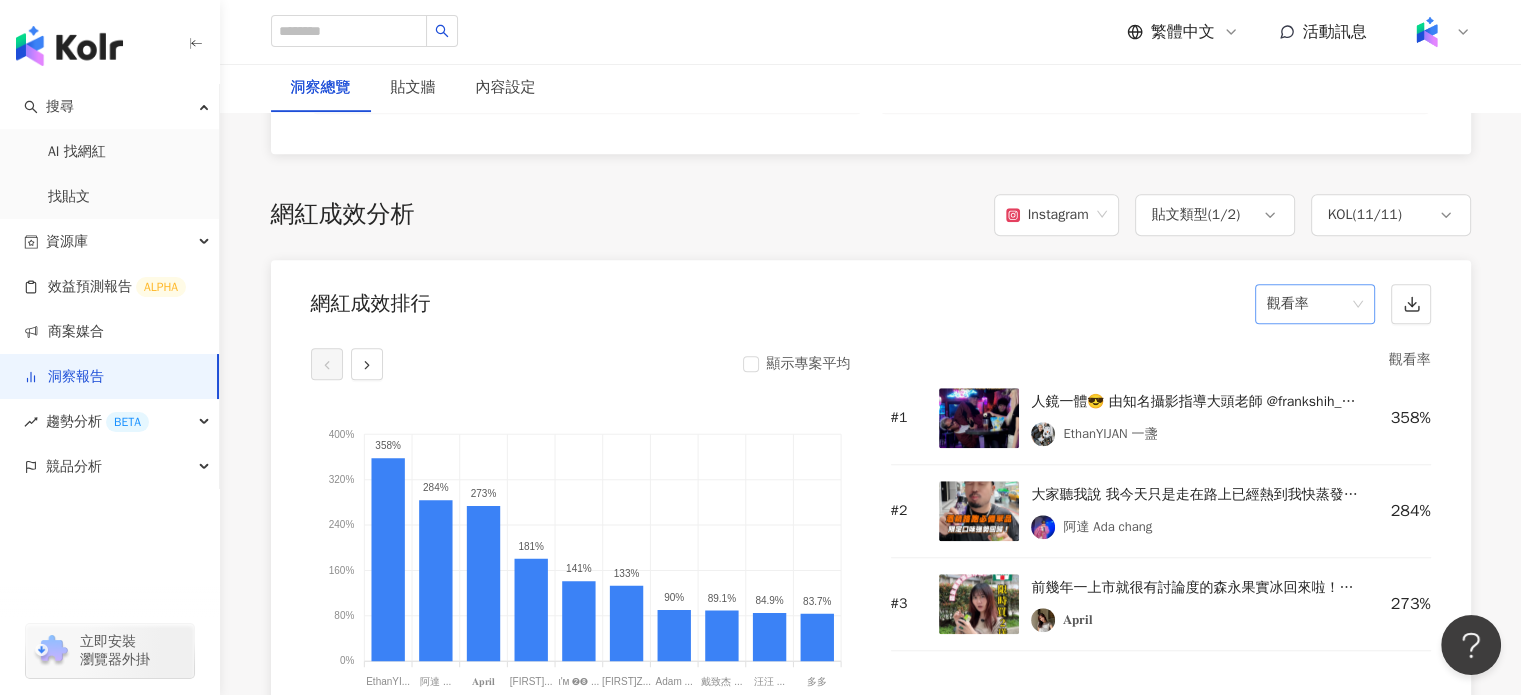 click on "觀看率" at bounding box center [1315, 304] 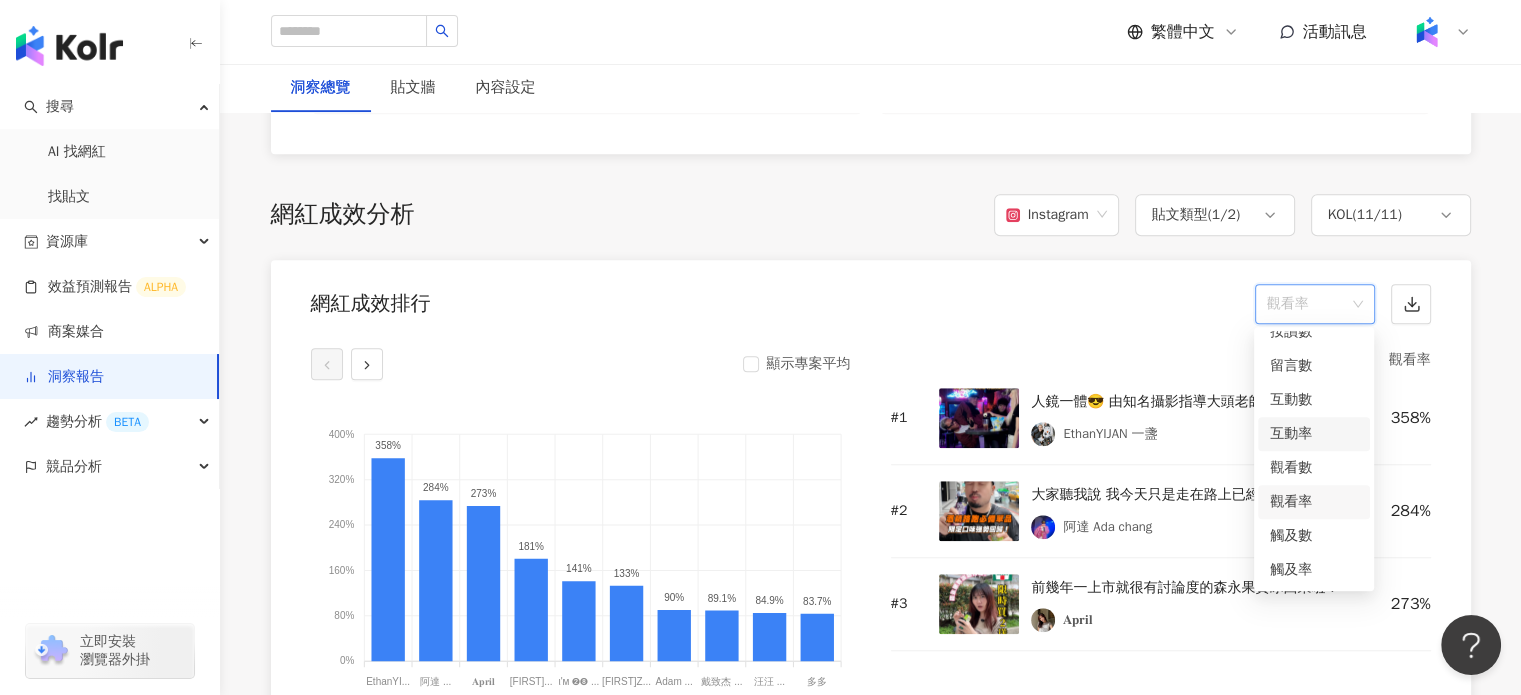 click on "互動率" at bounding box center (1314, 434) 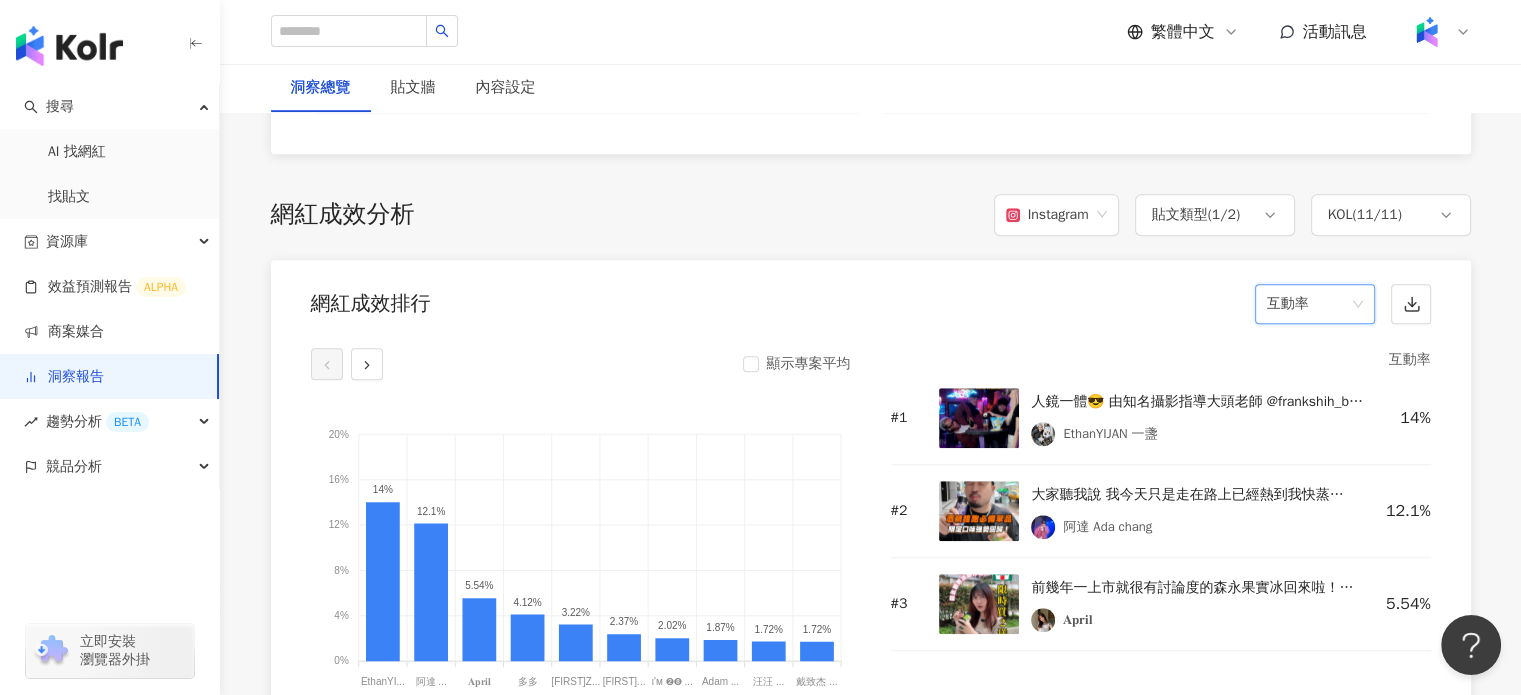 click on "互動率" at bounding box center [1315, 304] 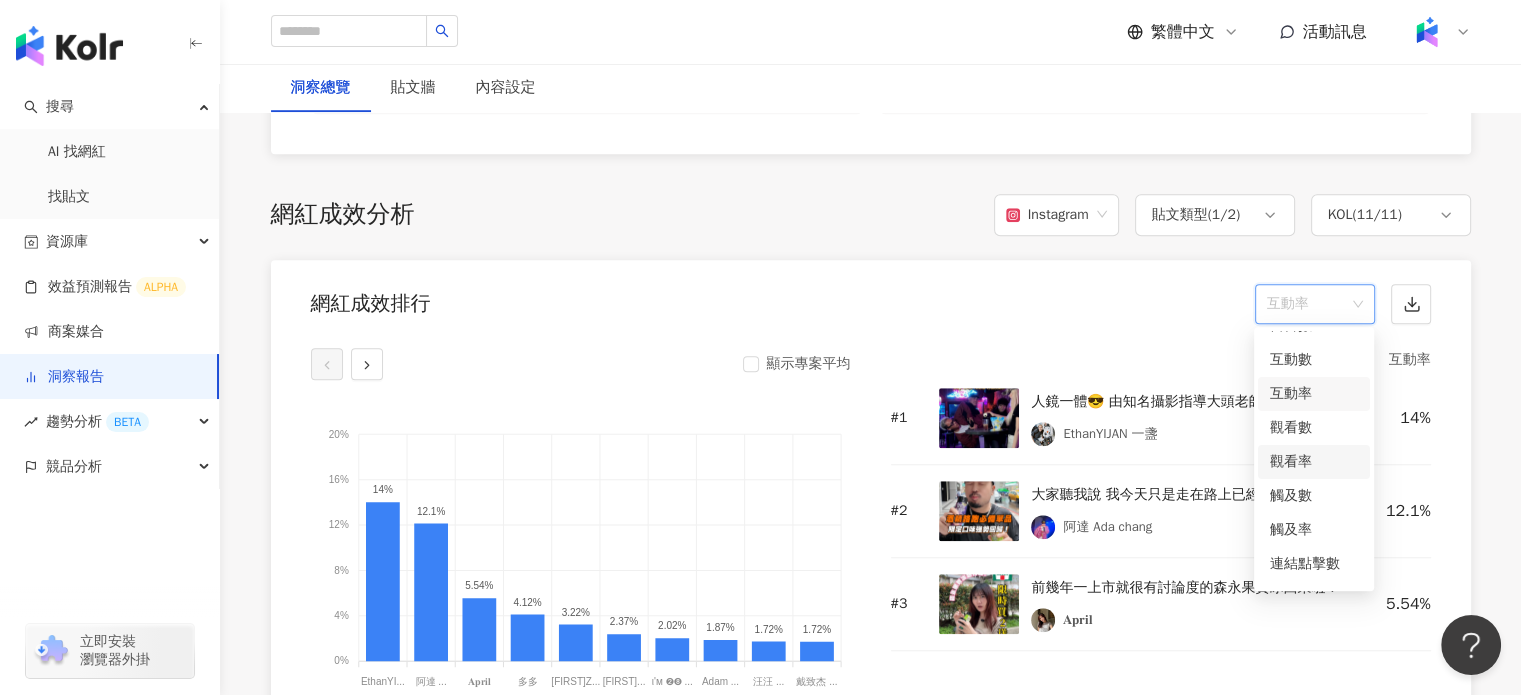 scroll, scrollTop: 84, scrollLeft: 0, axis: vertical 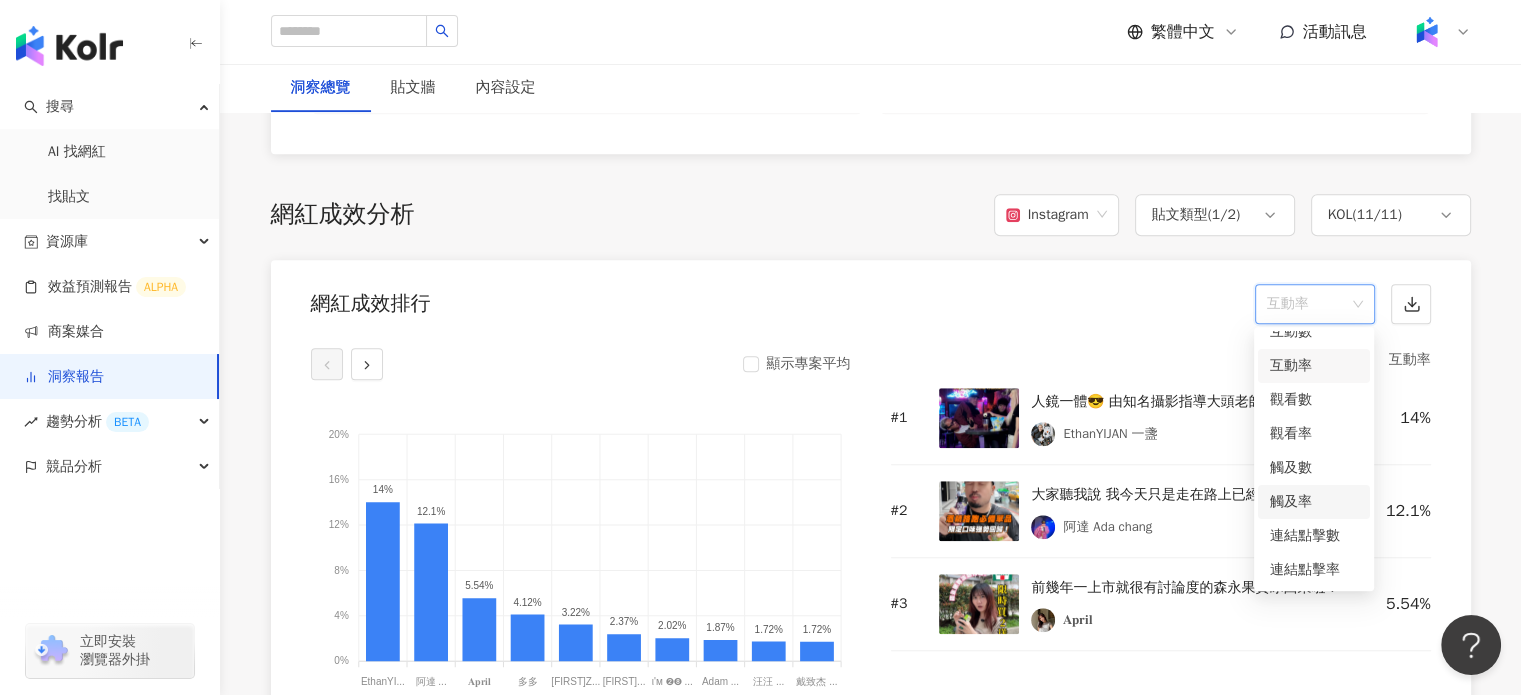 click on "觸及率" at bounding box center (1314, 502) 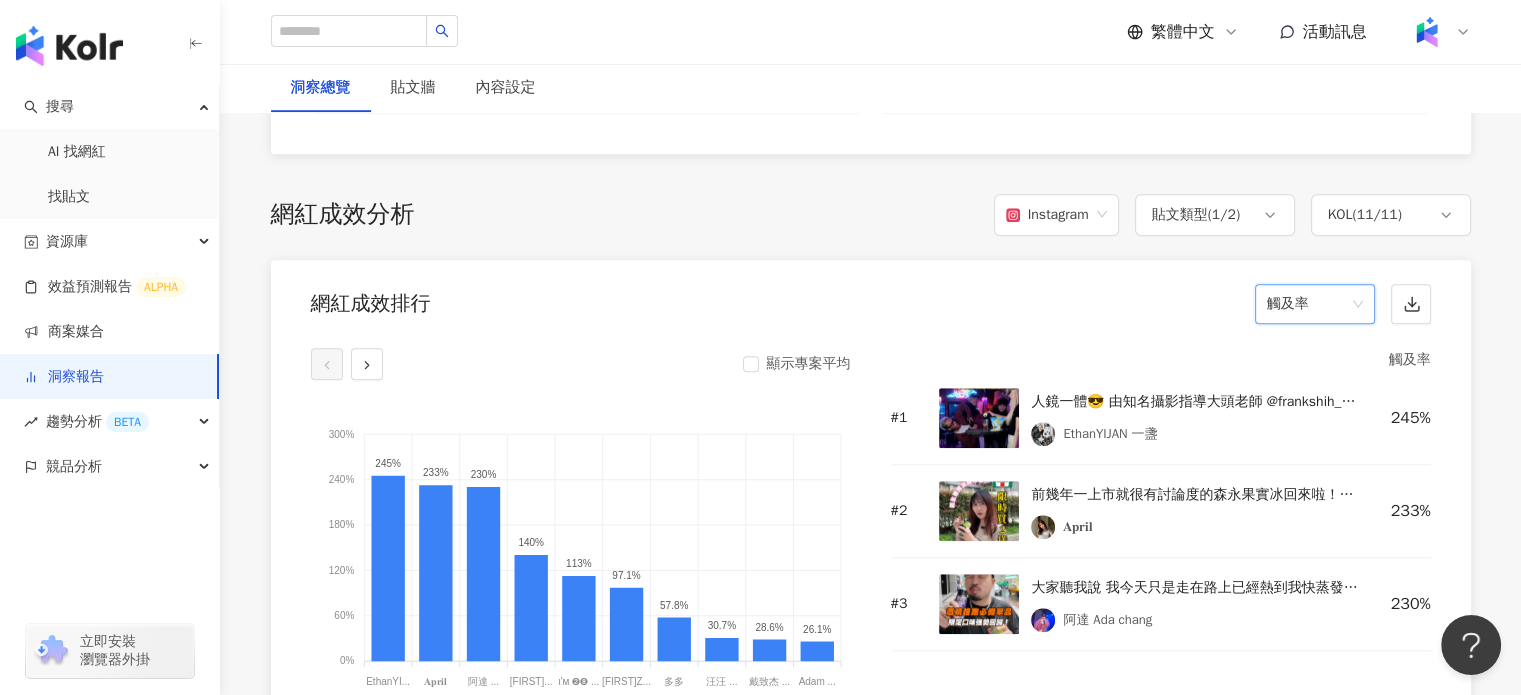 click on "觸及率" at bounding box center (1315, 304) 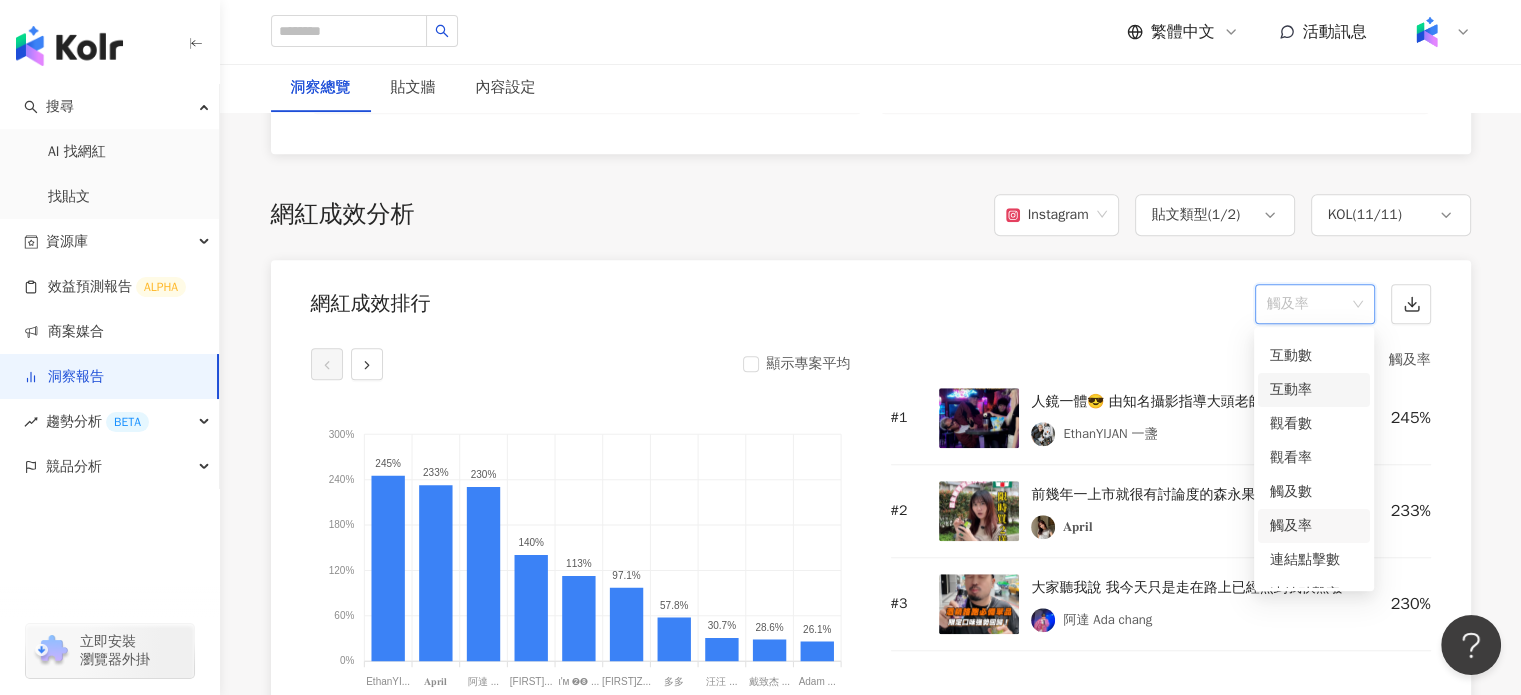 scroll, scrollTop: 84, scrollLeft: 0, axis: vertical 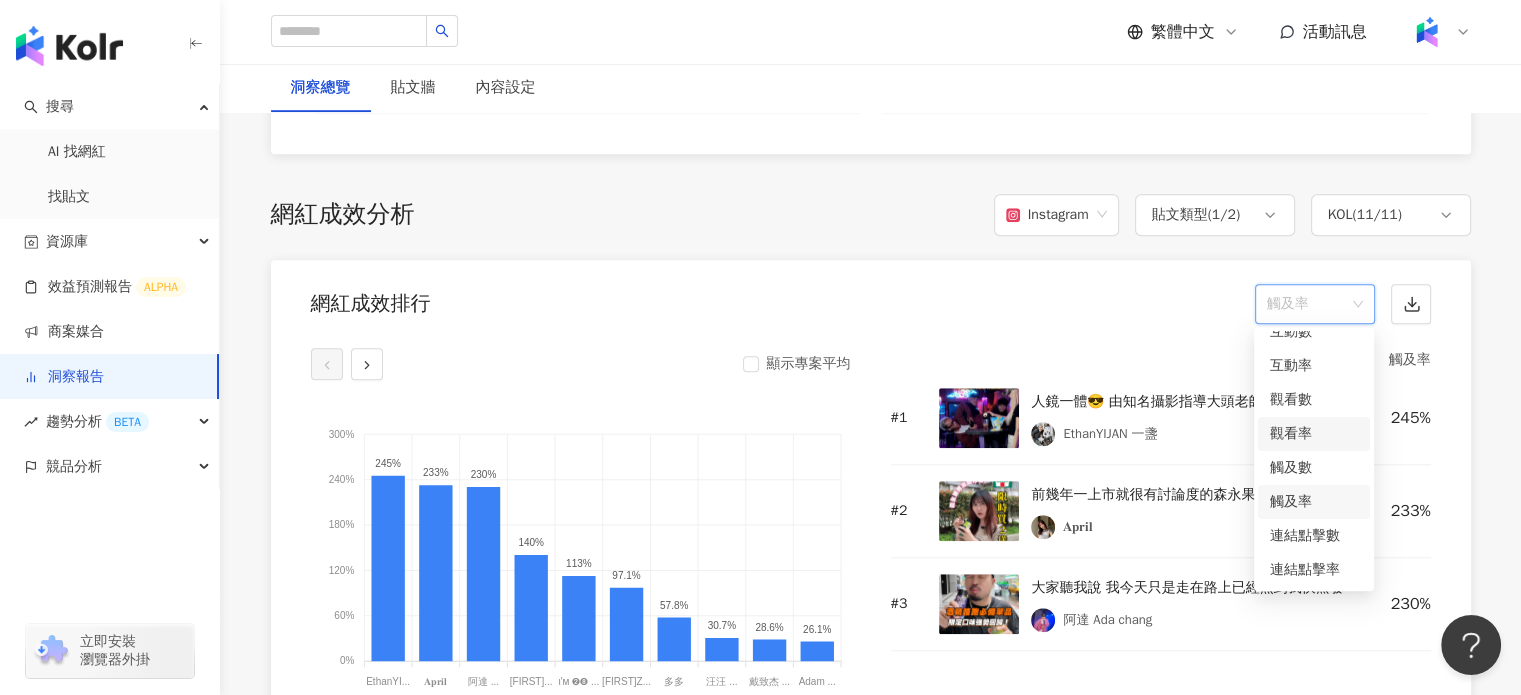 click on "觀看率" at bounding box center [1314, 434] 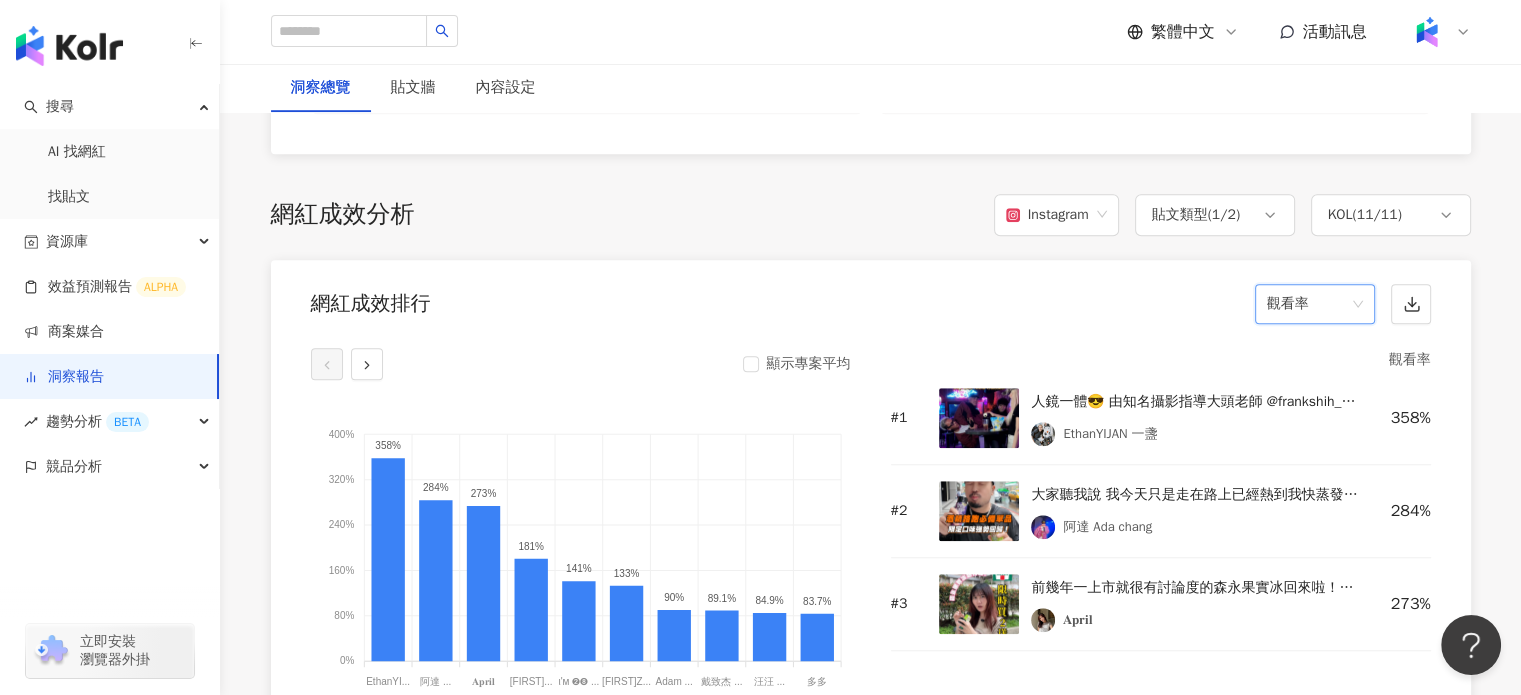 click on "觀看率" at bounding box center [1315, 304] 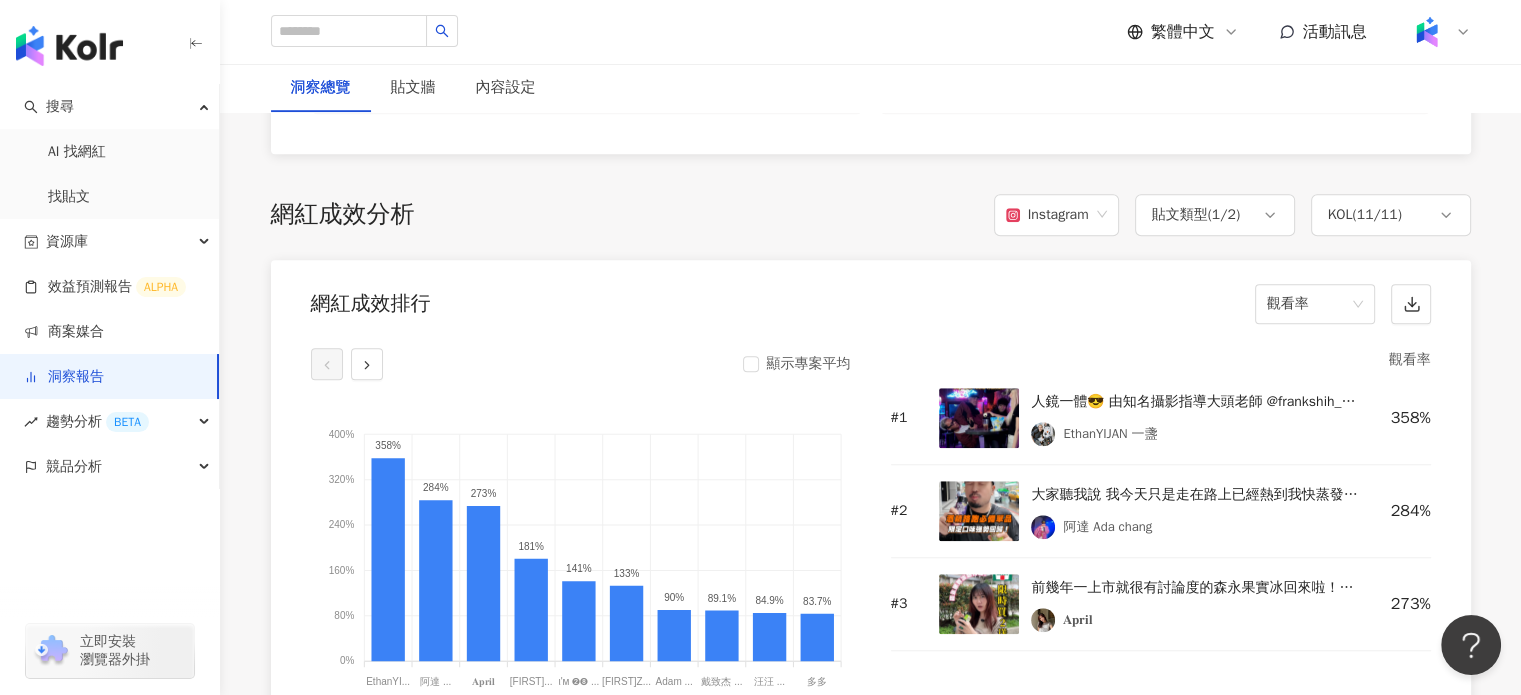 click on "網紅成效排行 觀看率" at bounding box center (871, 298) 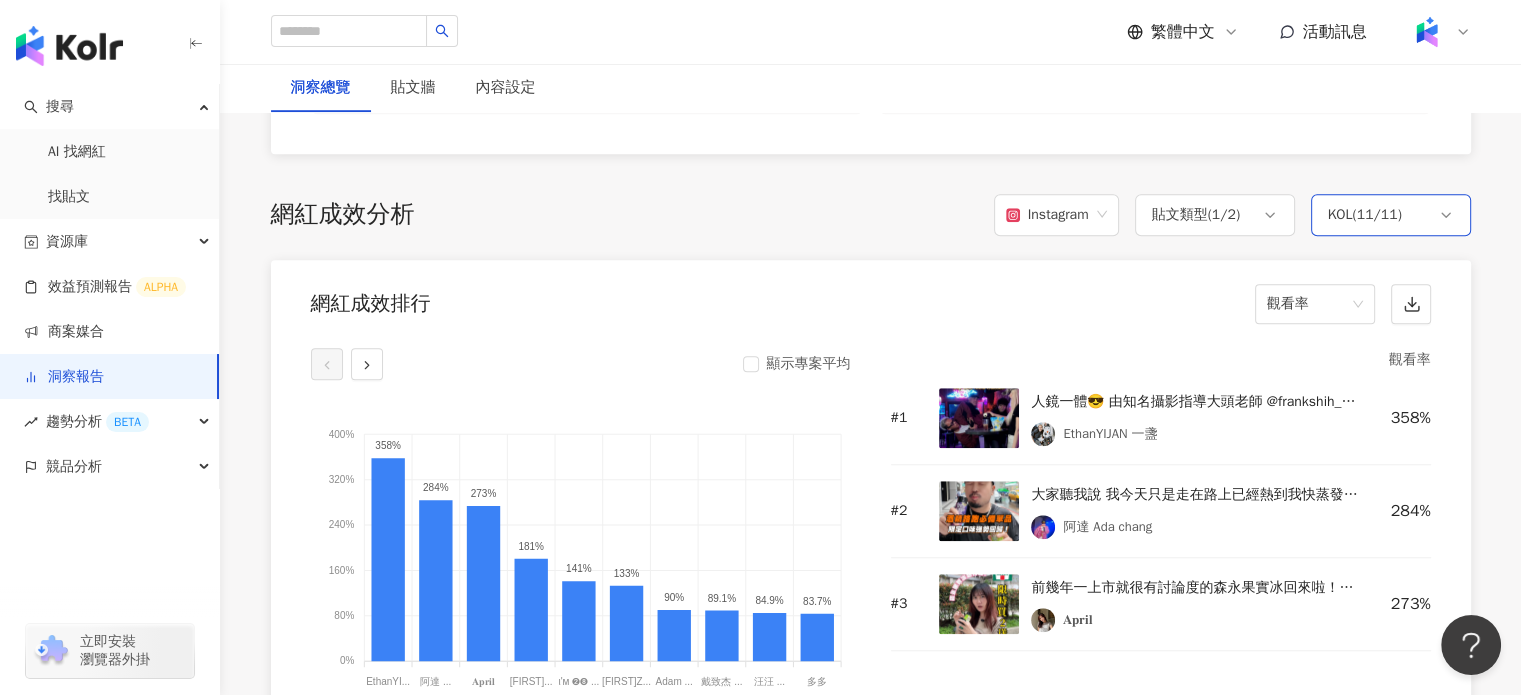 click on "KOL  ( 11 / 11 )" at bounding box center (1391, 215) 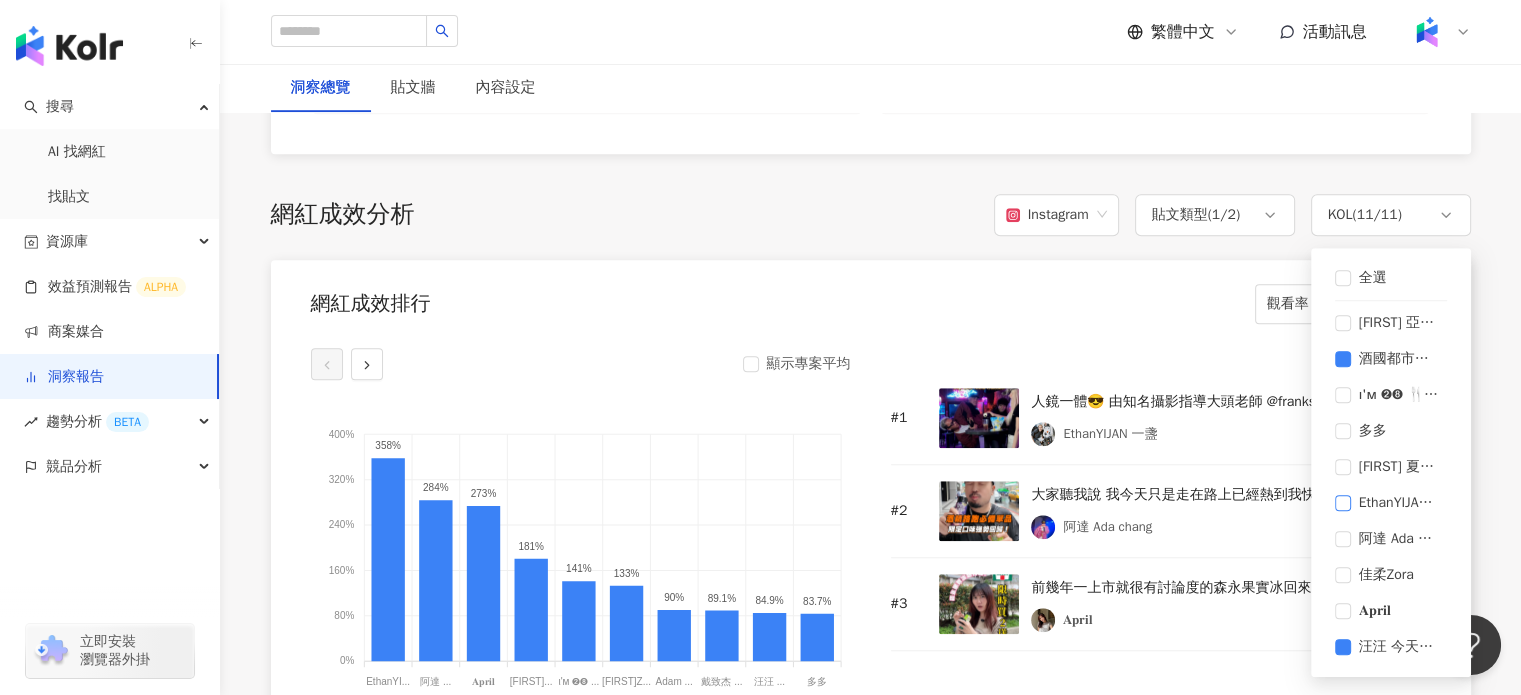 click on "阿達 Ada chang" at bounding box center (1391, 539) 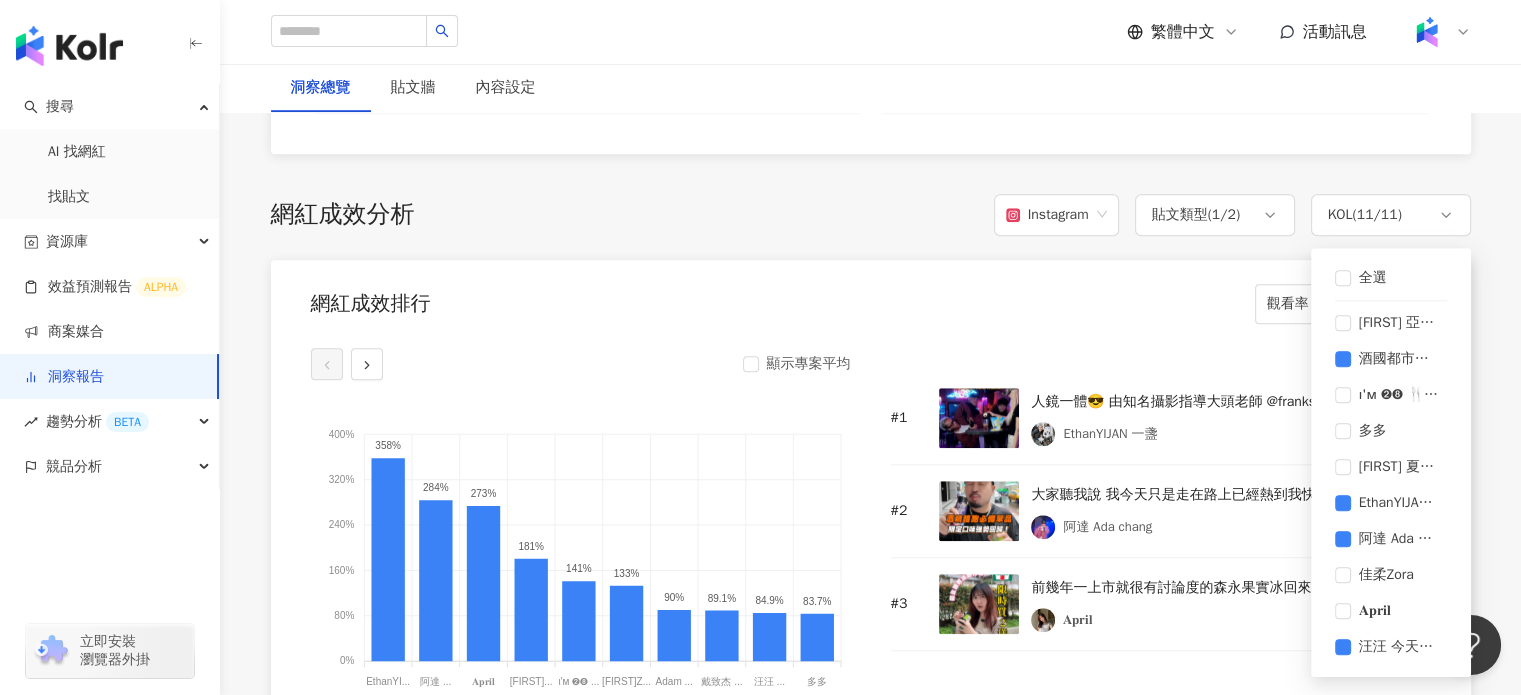 click on "全選 戴致杰 PETER DAI Adam 亞當｜台北美食 美食分享 酒國都市女子🍻下酒菜X亂調酒 ι'м ➋➑ 🍴👣 📷新竹美食 台北美食攝影 多多 𝕮𝖍𝖆𝖗𝖑𝖎𝖓𝖊 夏琳的小吃貨日常🍽高雄美食 [FIRST]JAN 一盞 阿達 Ada chang 佳柔Zora 𝐀𝐩𝐫𝐢𝐥 汪汪  今天汪哪跑！" at bounding box center (1391, 462) 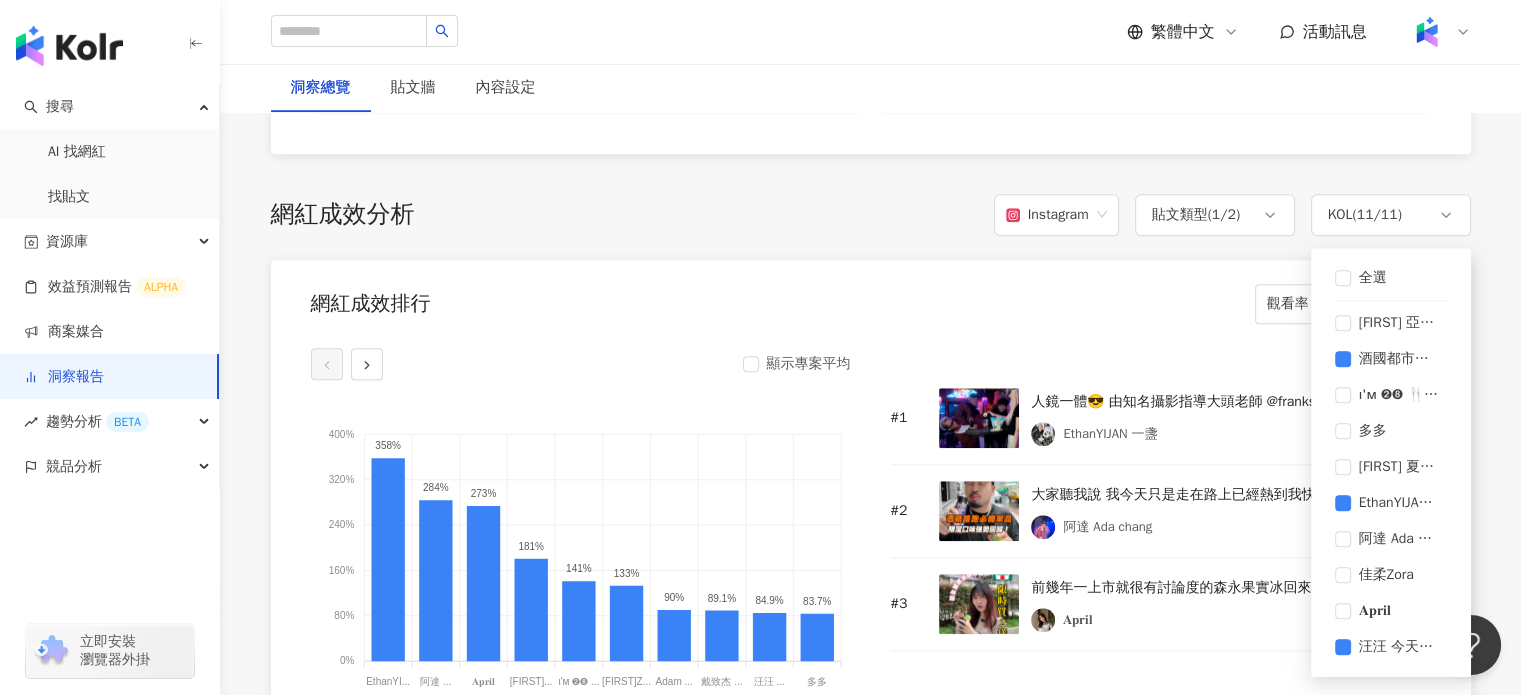 click on "網紅成效排行 觀看率" at bounding box center (871, 298) 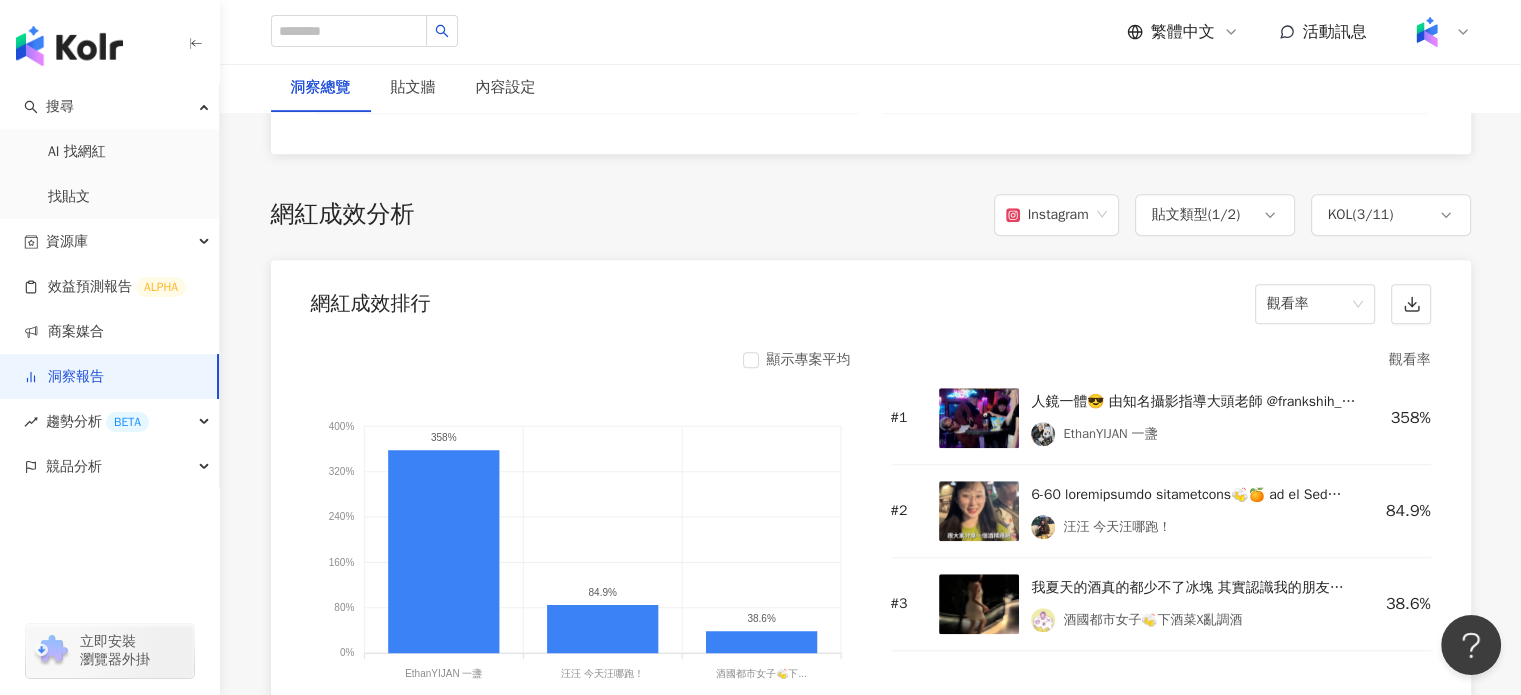 scroll, scrollTop: 1554, scrollLeft: 0, axis: vertical 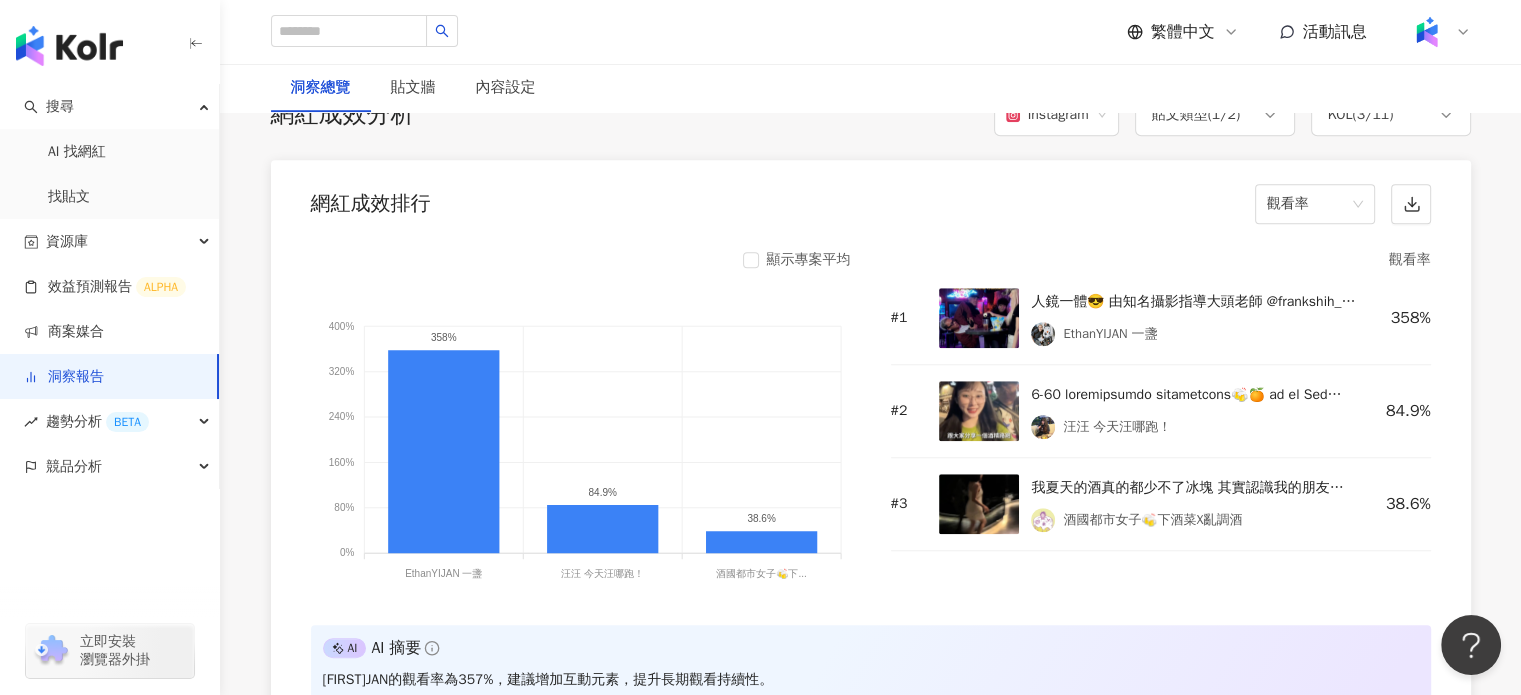 click at bounding box center [979, 504] 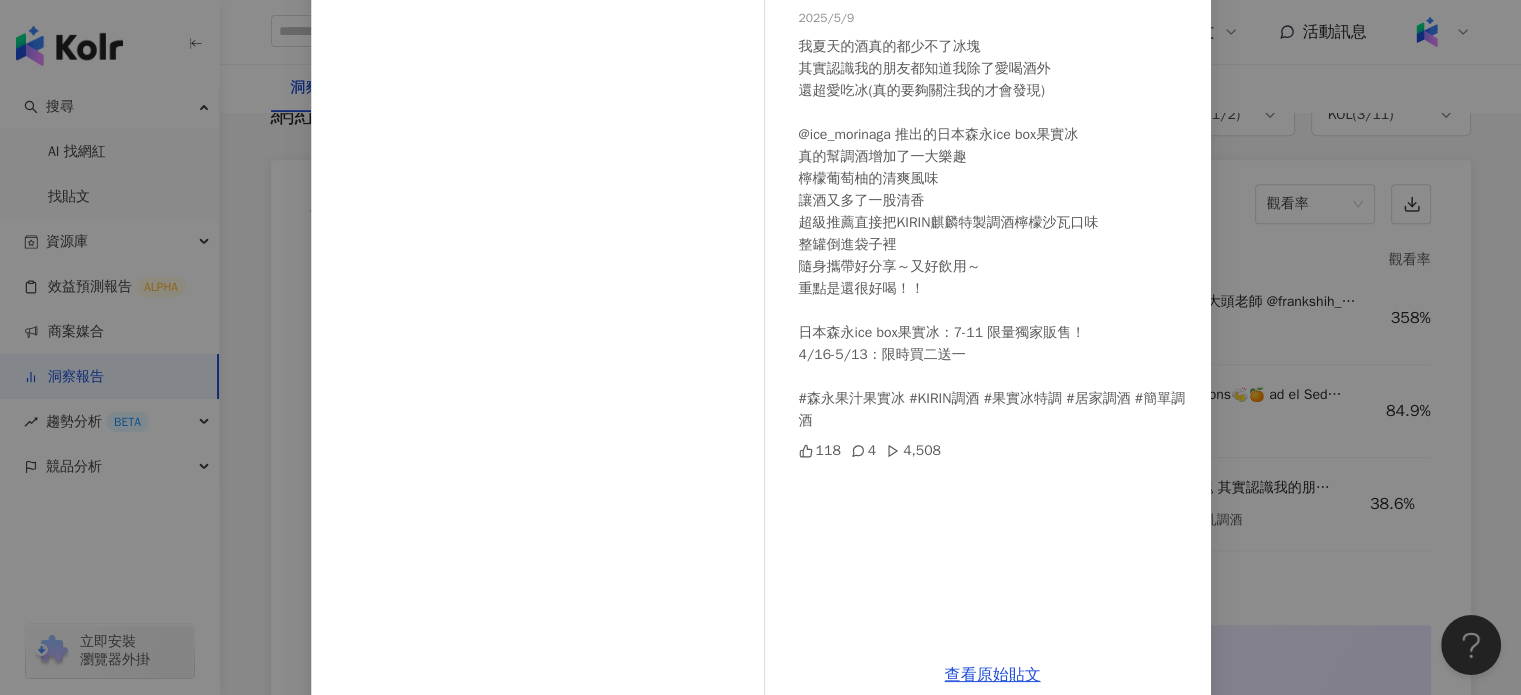 scroll, scrollTop: 200, scrollLeft: 0, axis: vertical 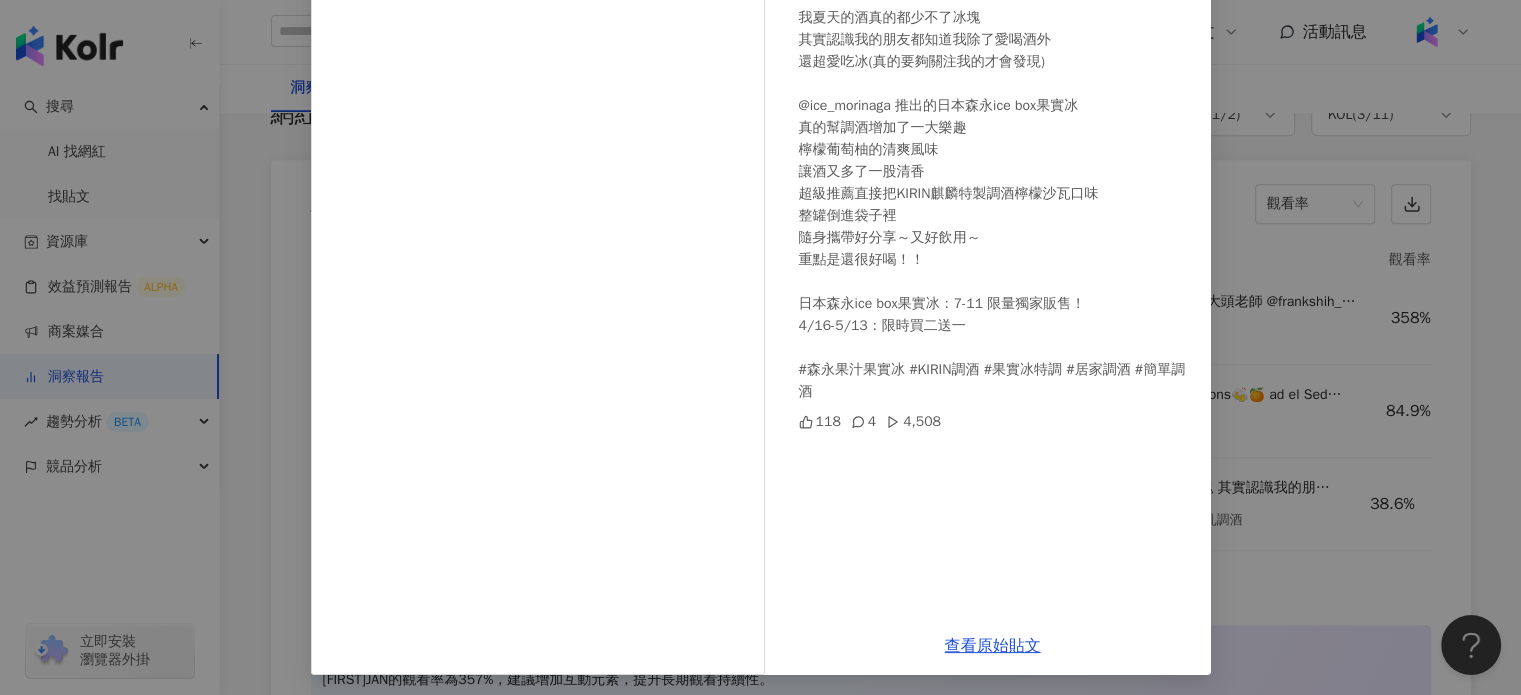 click 